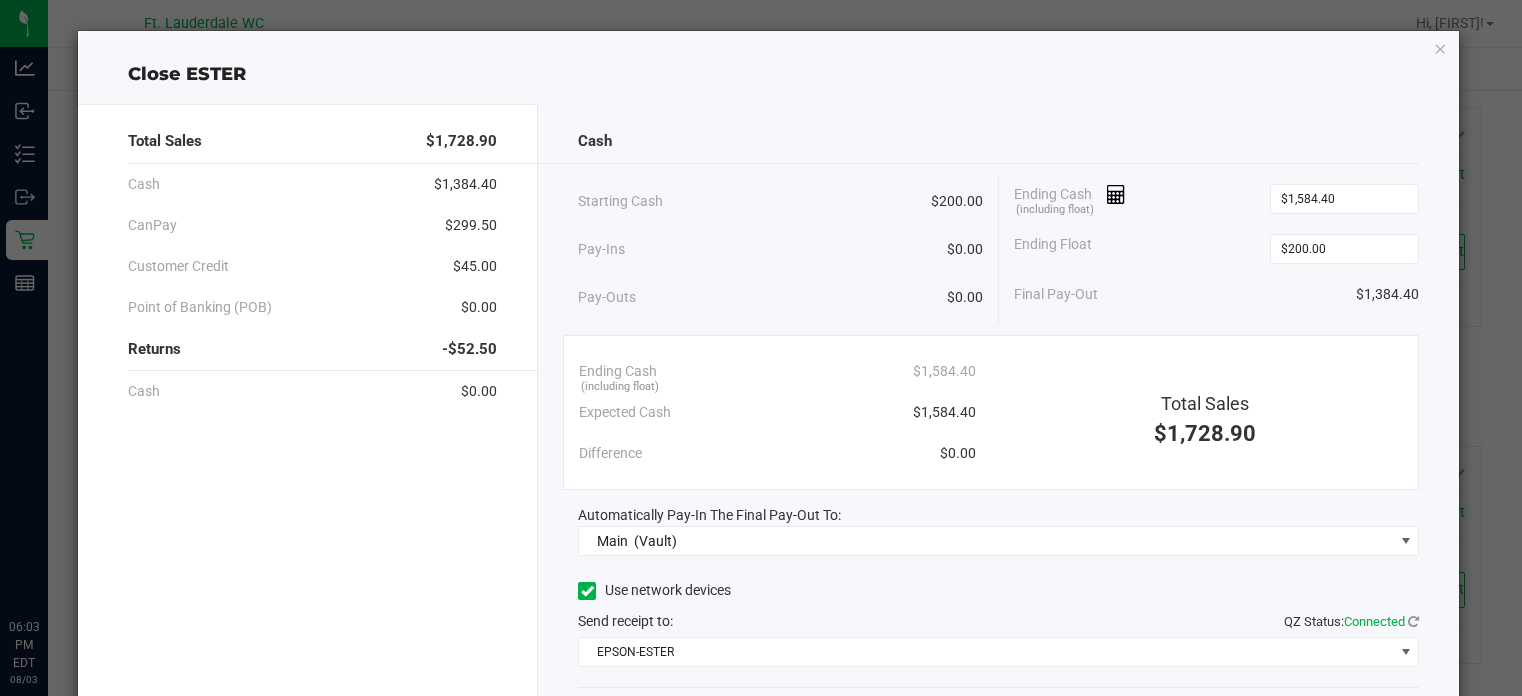 scroll, scrollTop: 0, scrollLeft: 0, axis: both 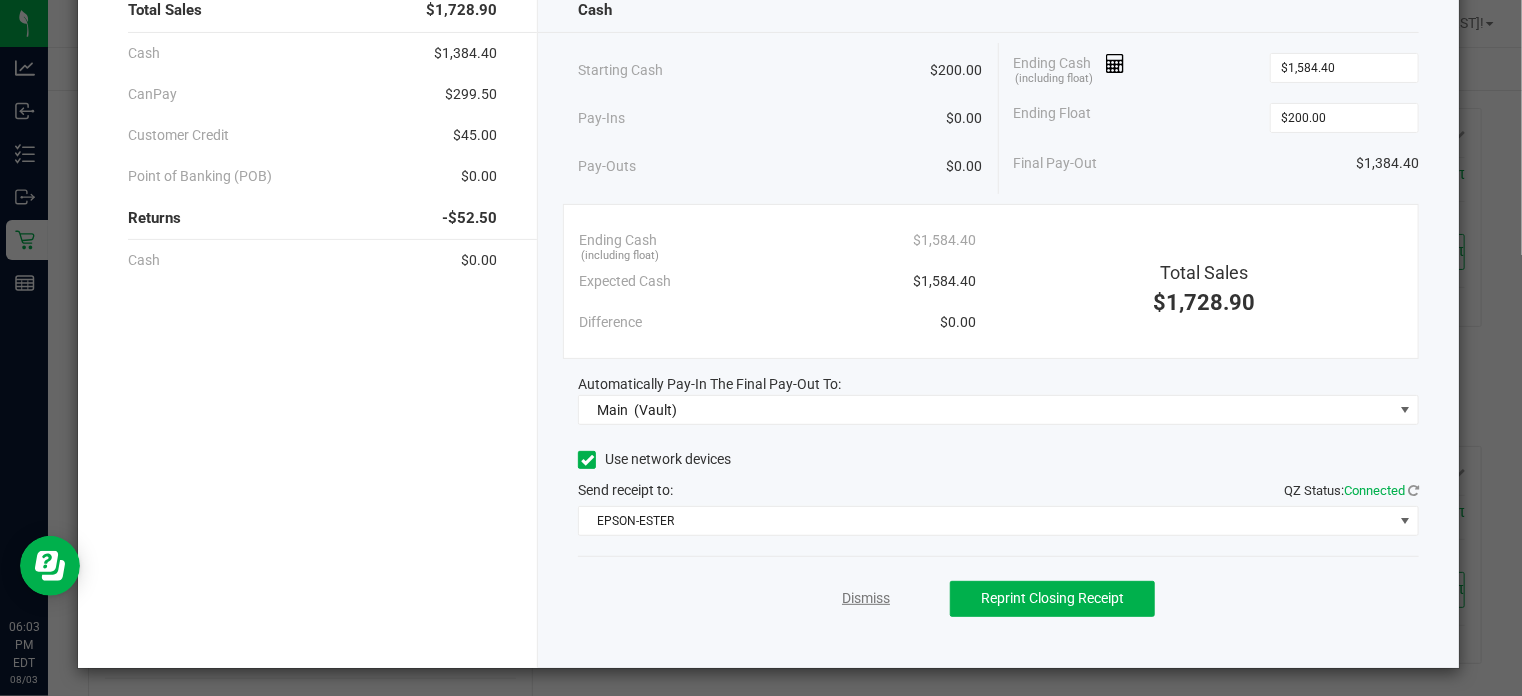 click on "Dismiss" 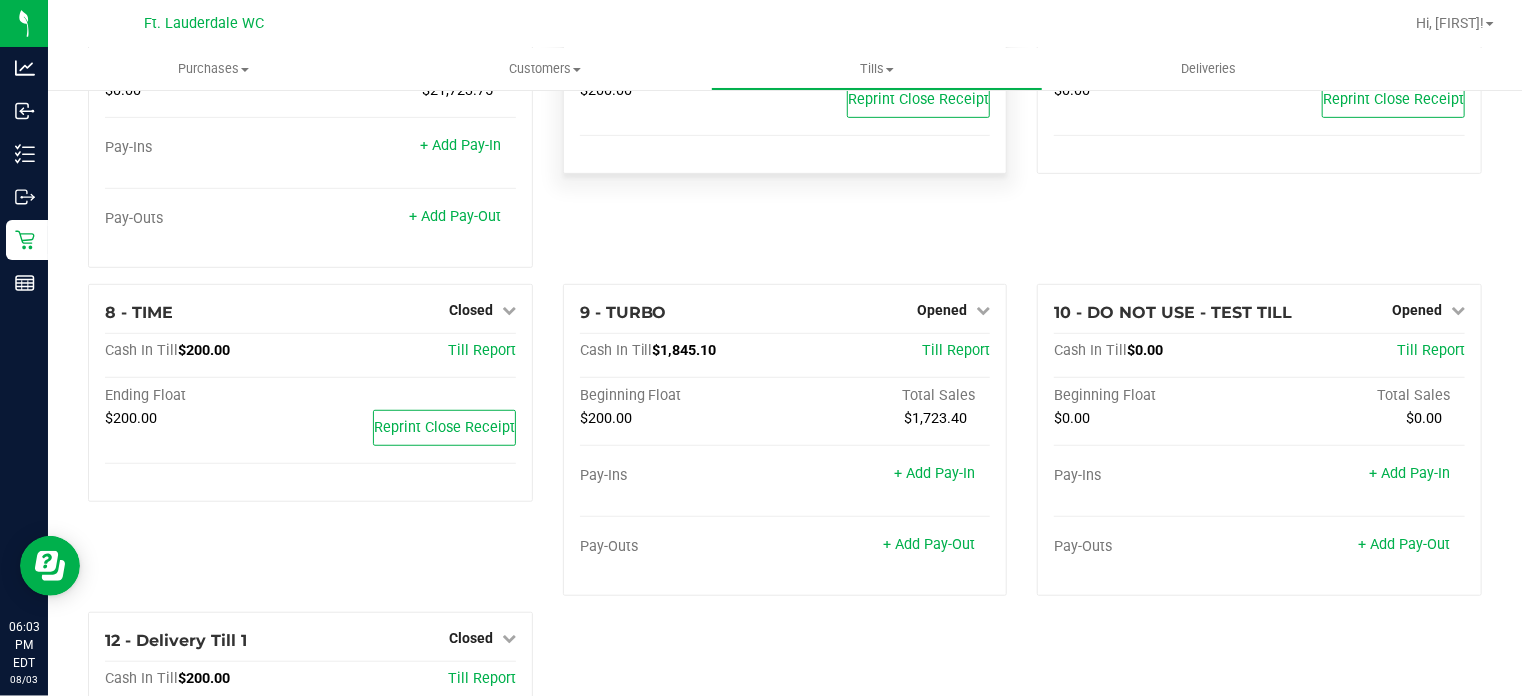 scroll, scrollTop: 532, scrollLeft: 0, axis: vertical 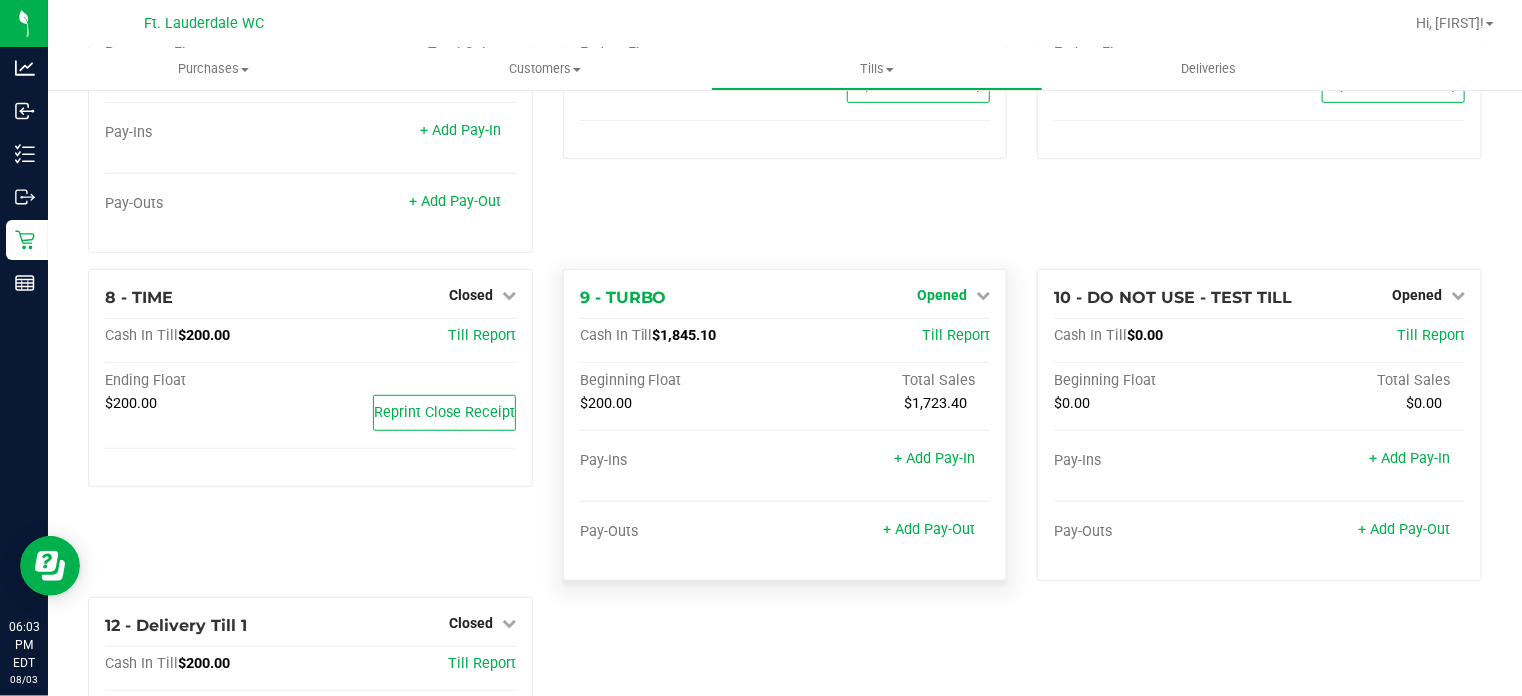click on "Opened" at bounding box center [942, 295] 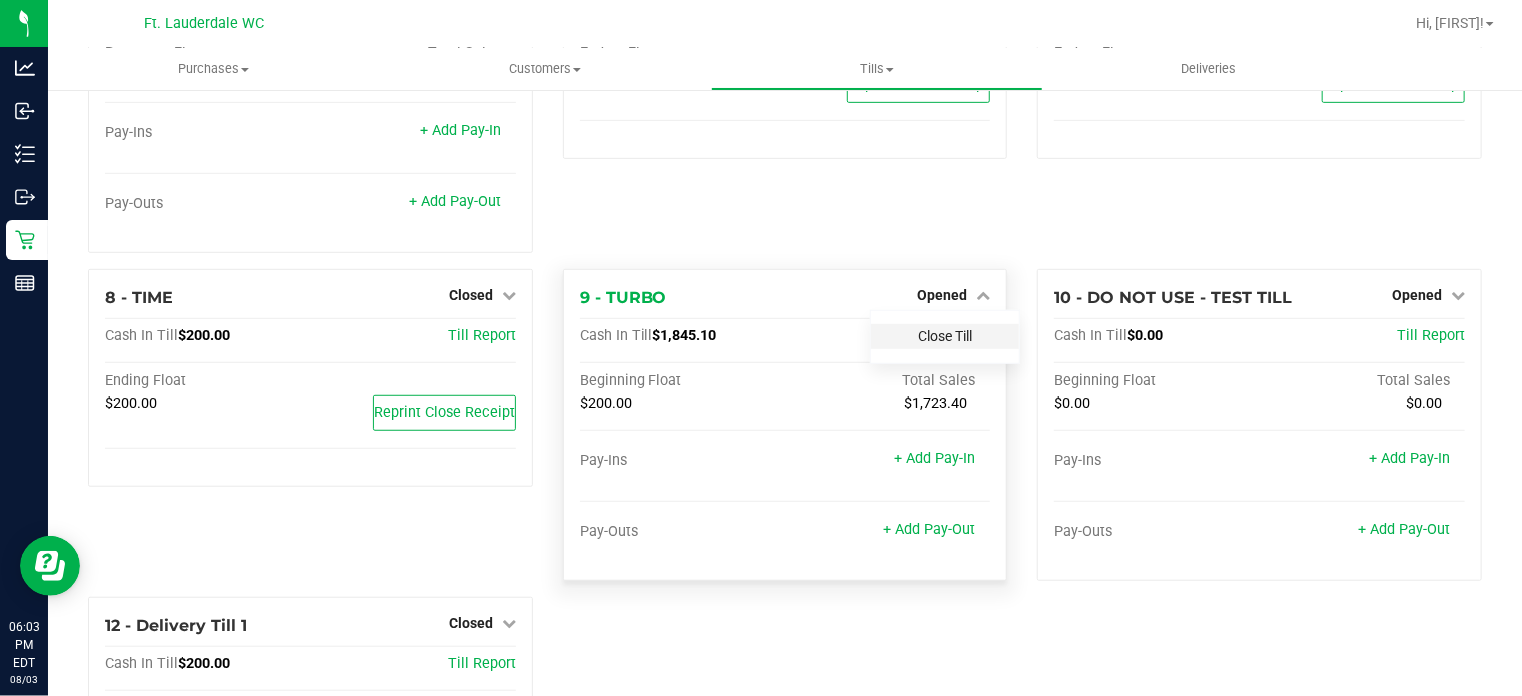 click on "Close Till" at bounding box center [945, 336] 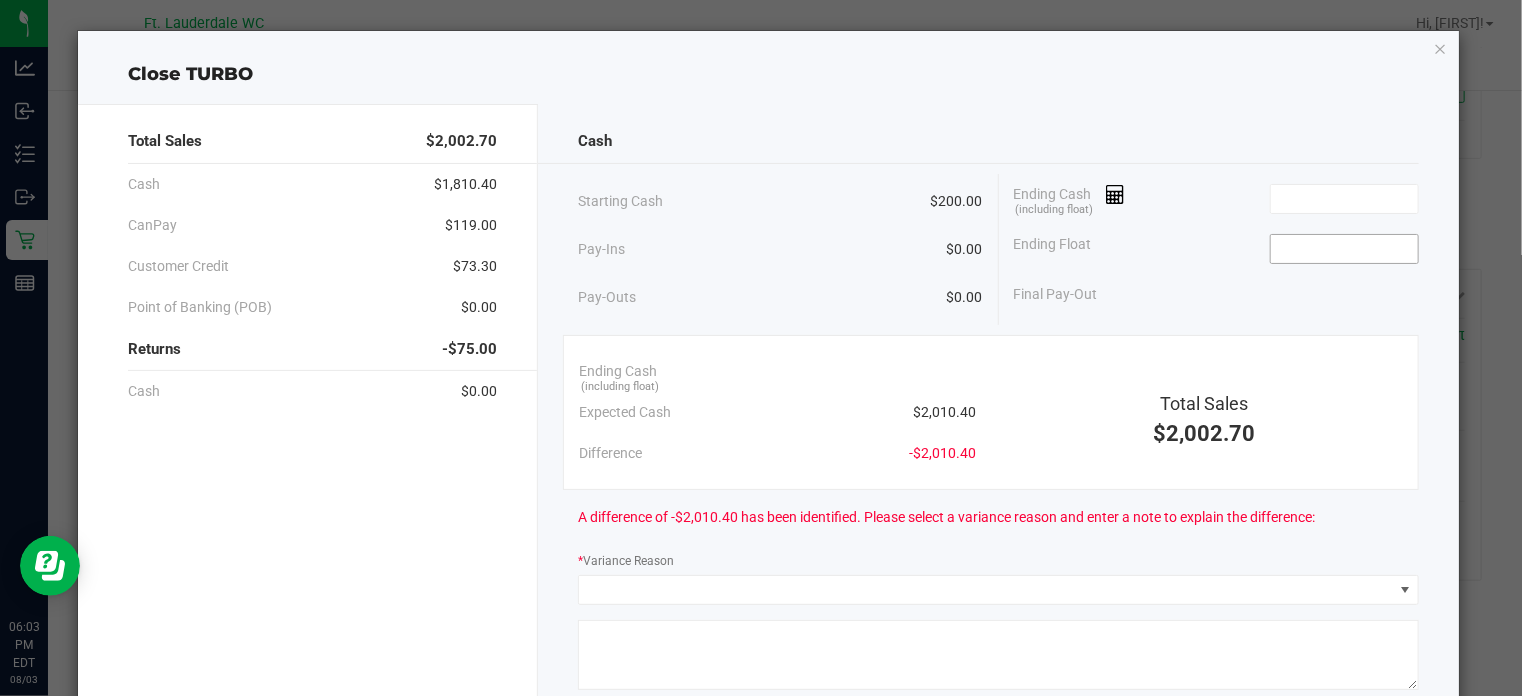 click at bounding box center [1344, 249] 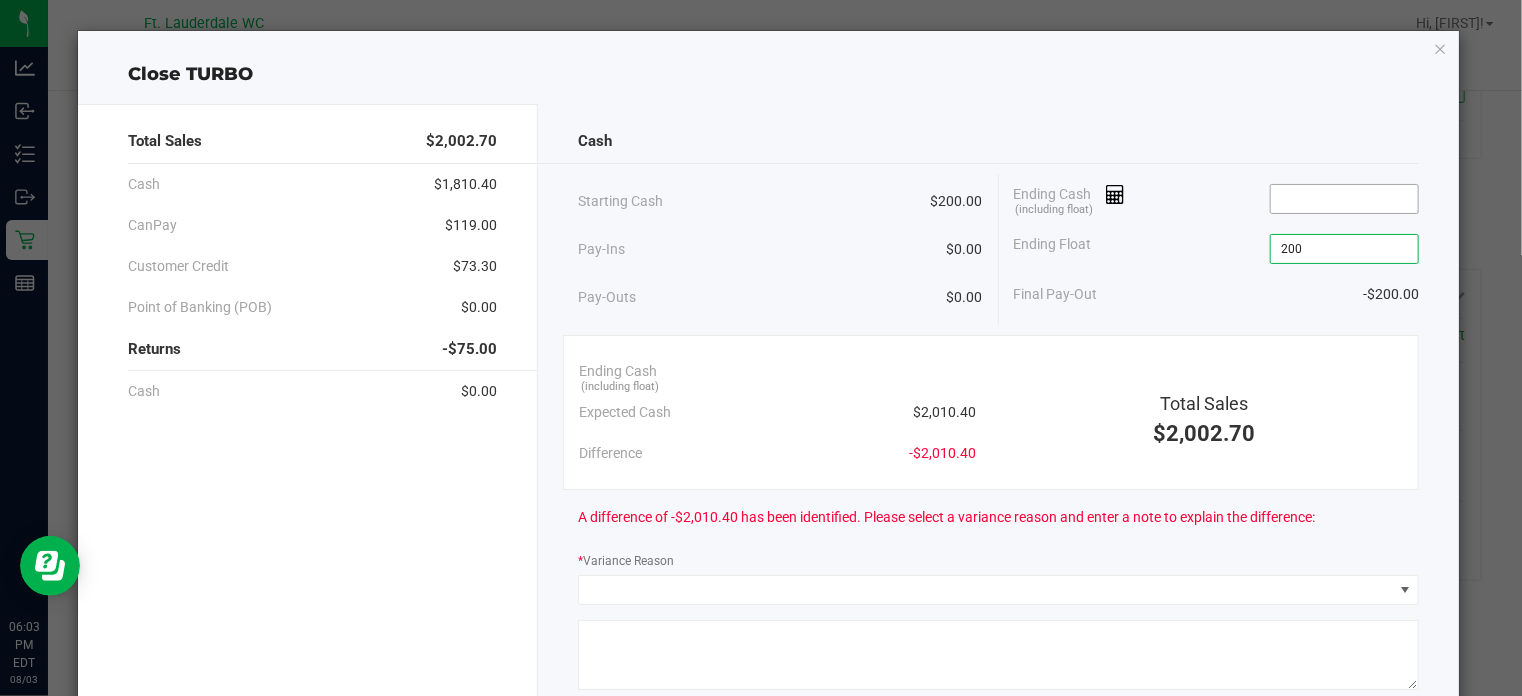 type on "$200.00" 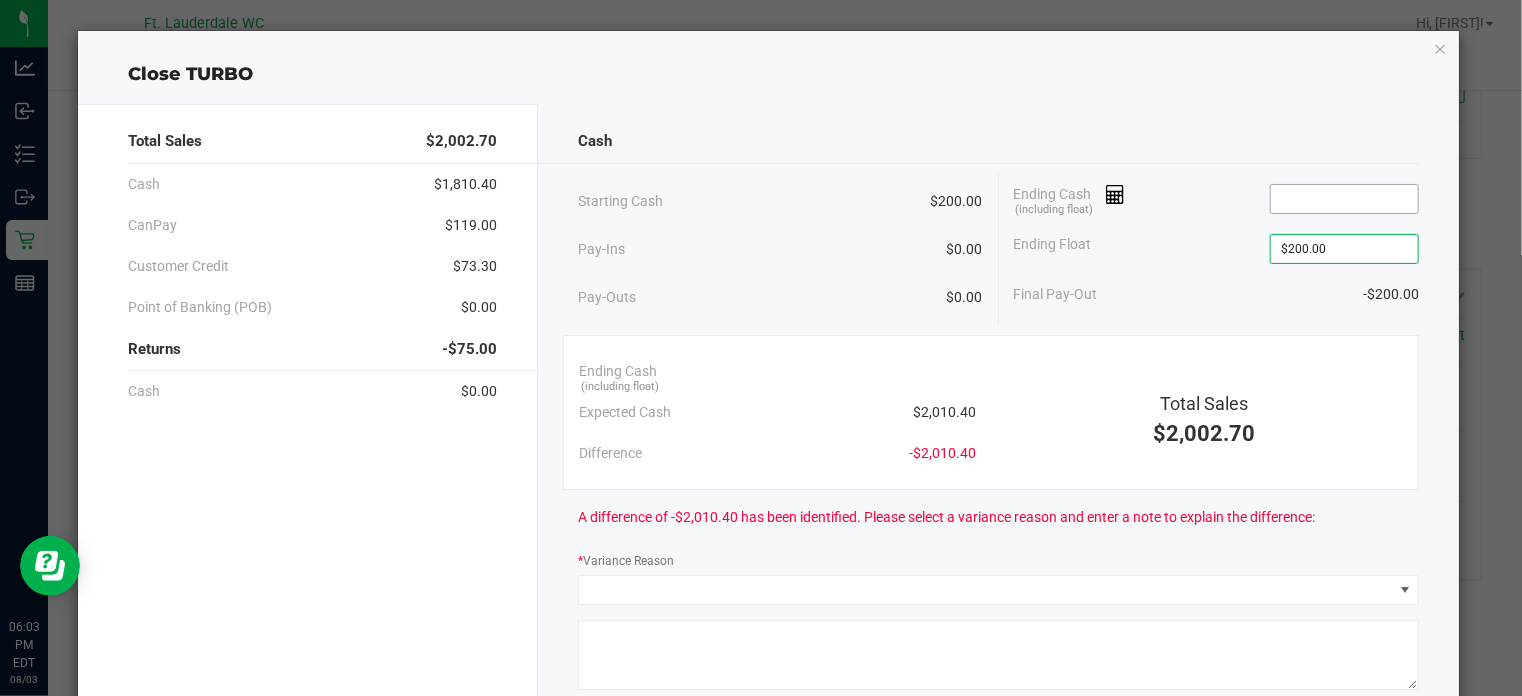 click at bounding box center (1344, 199) 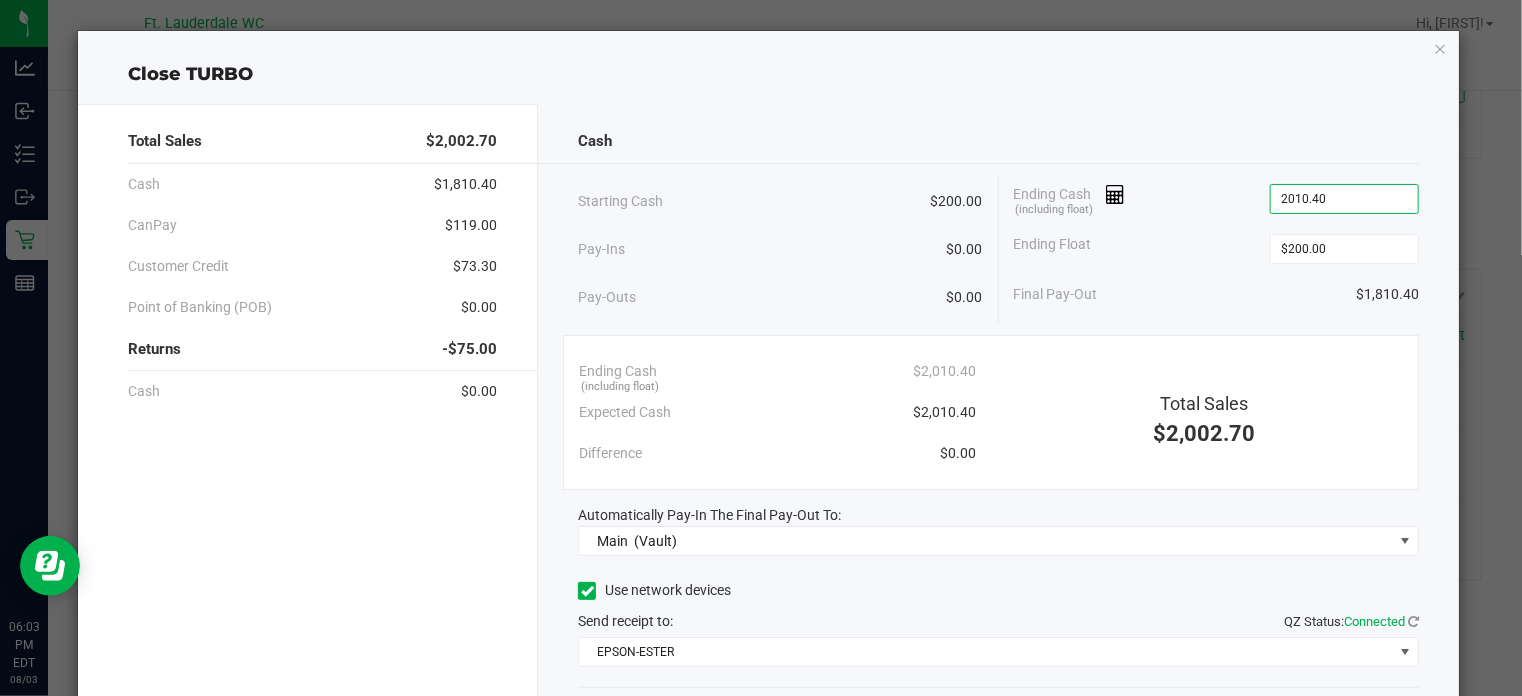 type on "$2,010.40" 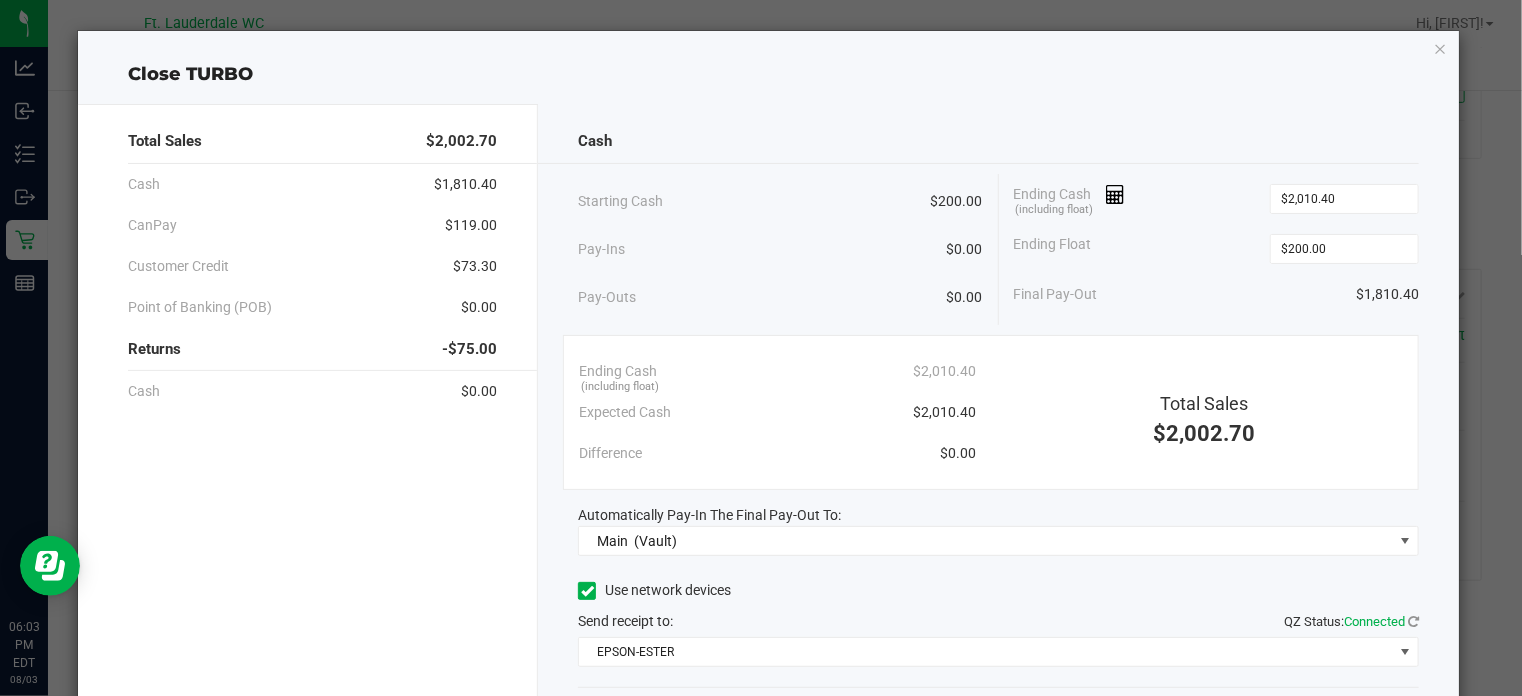 click on "Final Pay-Out   $1,810.40" 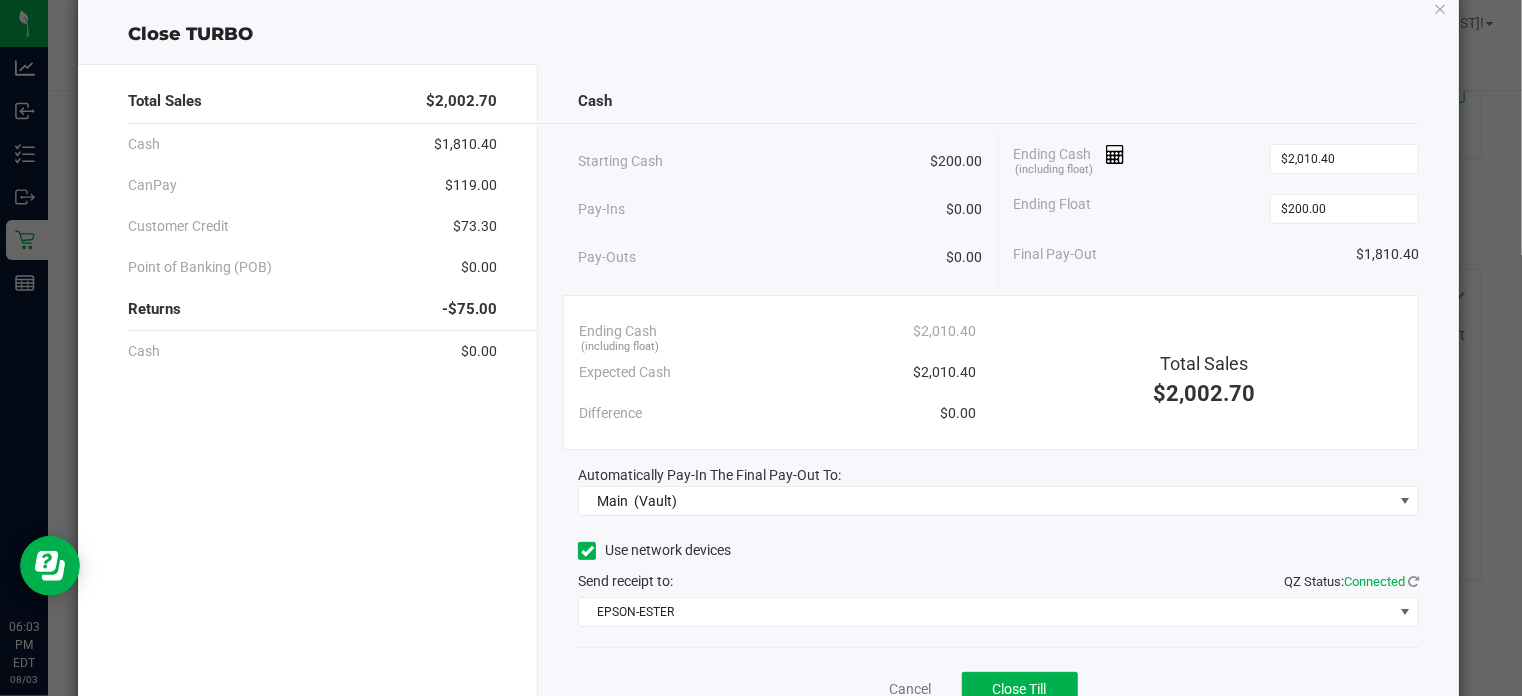 scroll, scrollTop: 131, scrollLeft: 0, axis: vertical 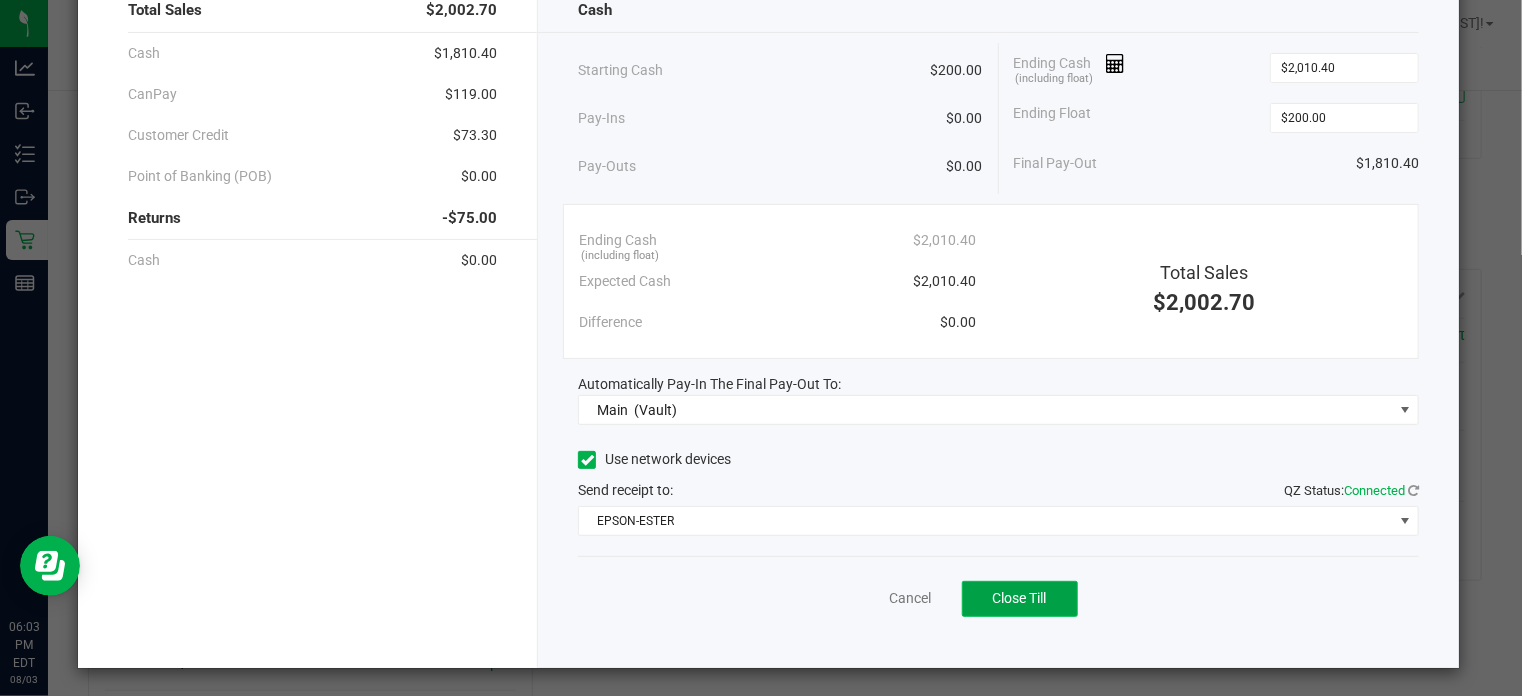 click on "Close Till" 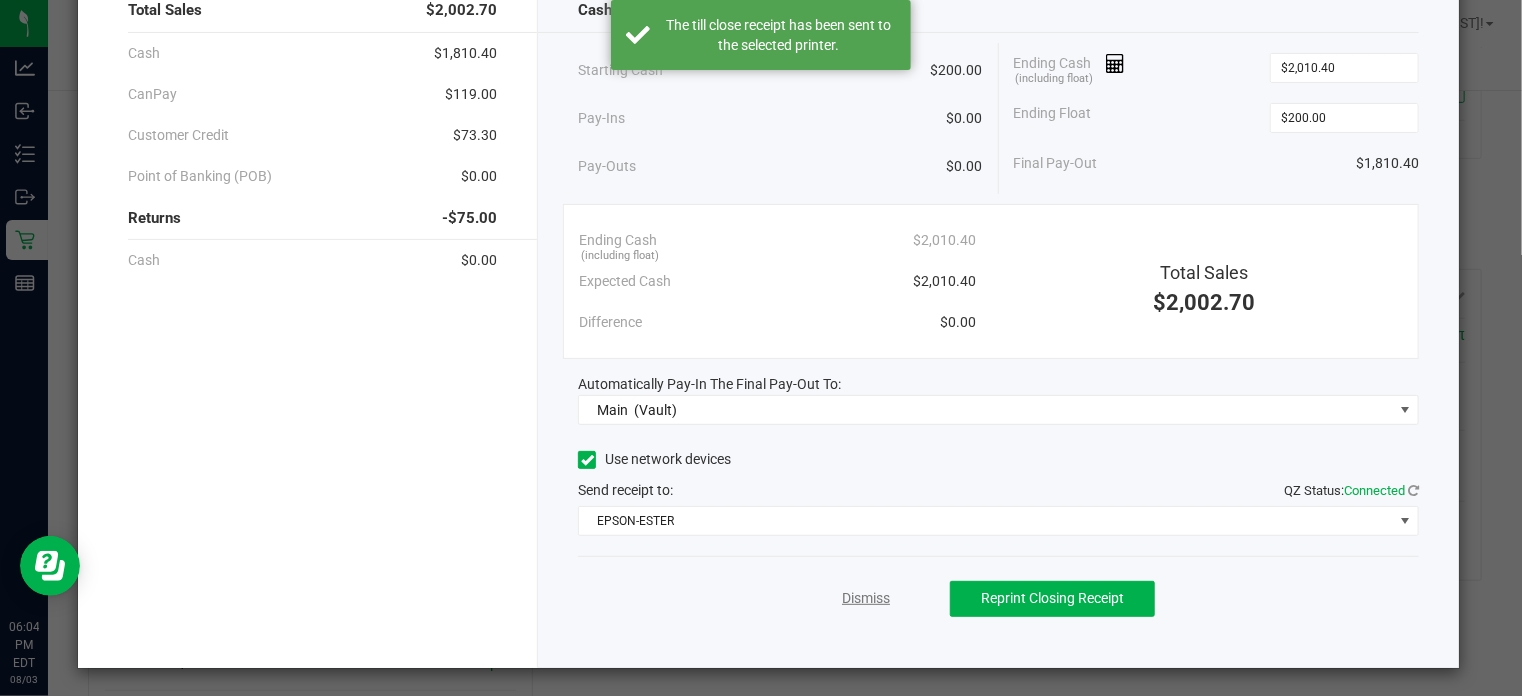click on "Dismiss" 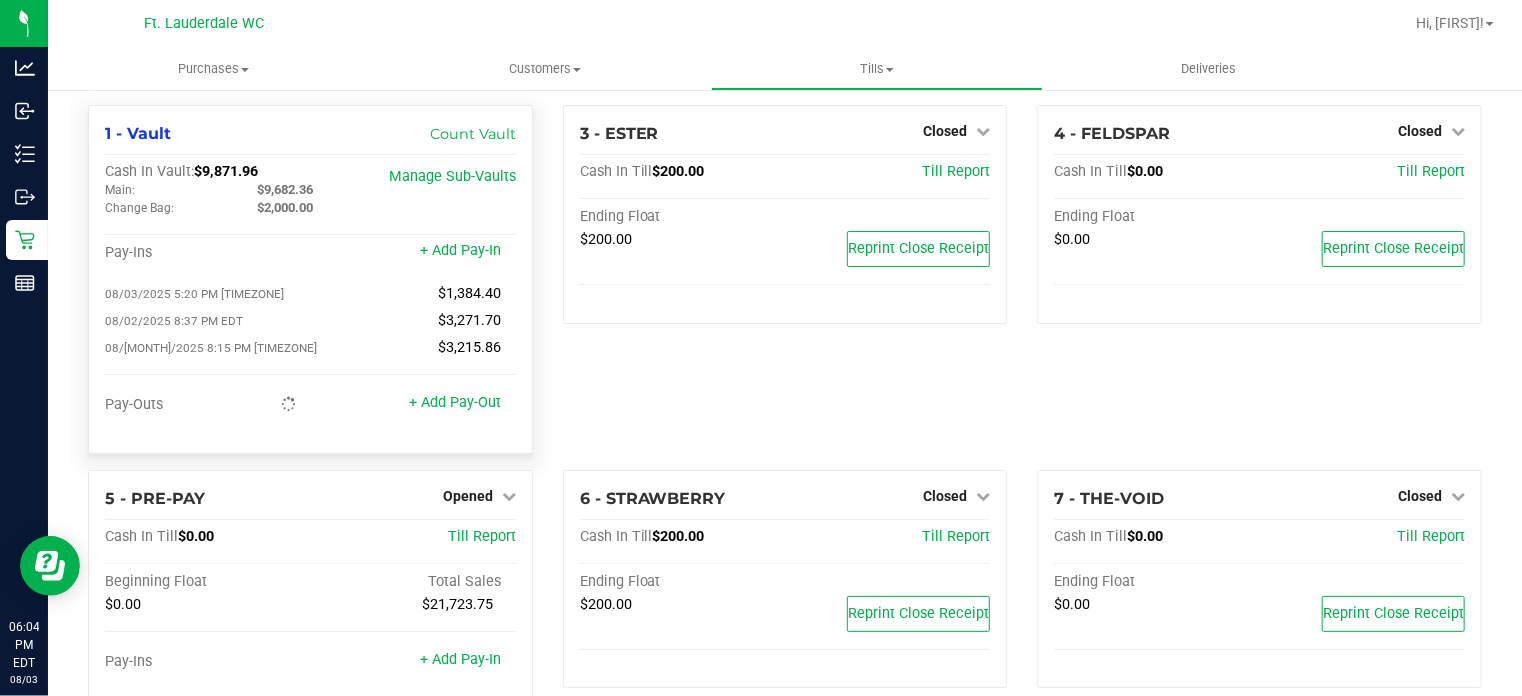 scroll, scrollTop: 0, scrollLeft: 0, axis: both 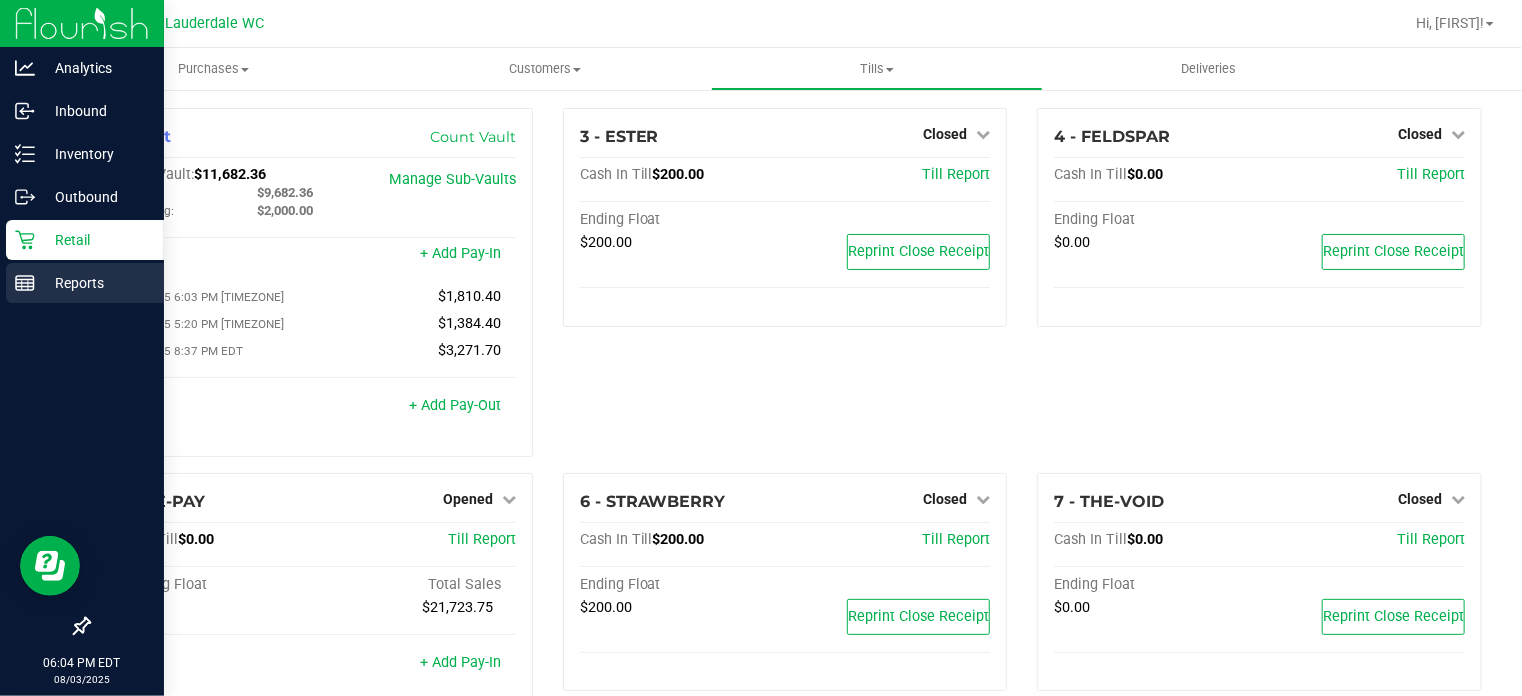 click on "Reports" at bounding box center (85, 283) 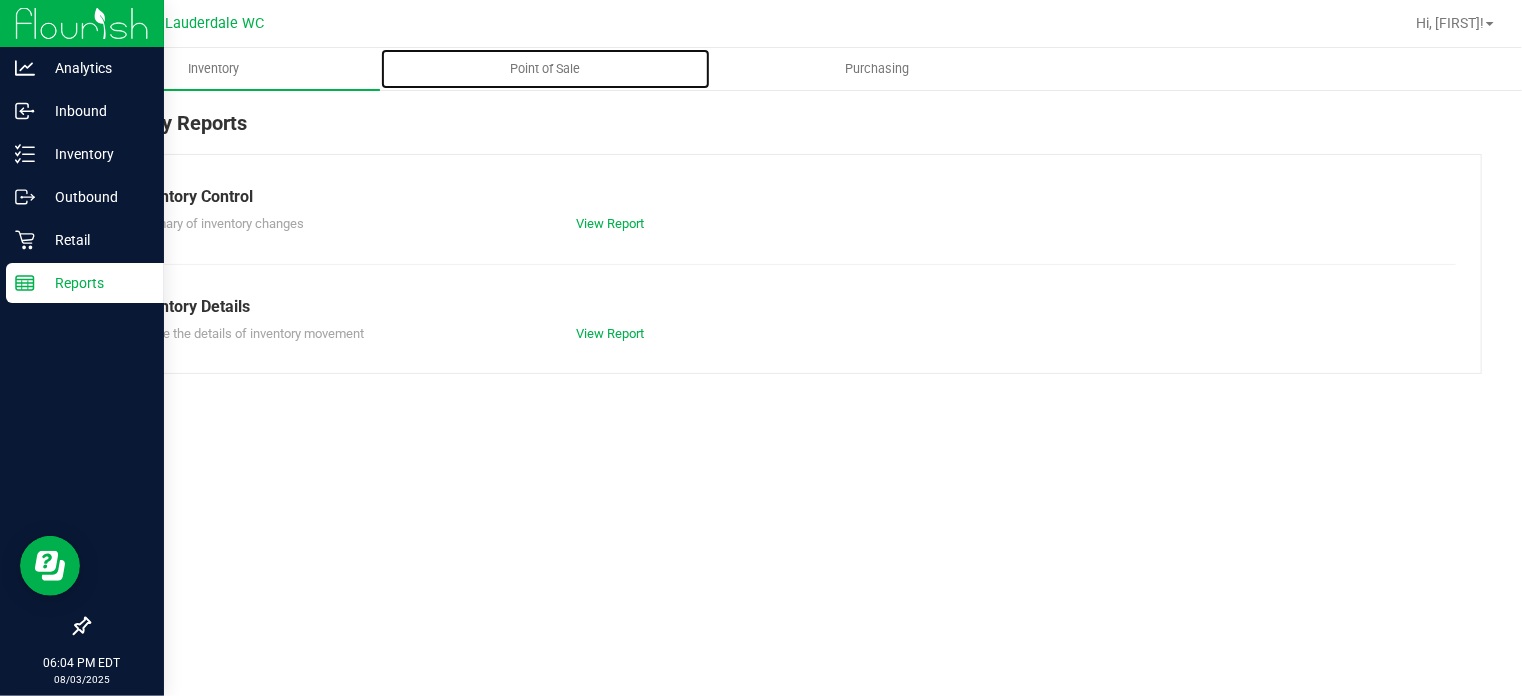 click on "Point of Sale" at bounding box center [545, 69] 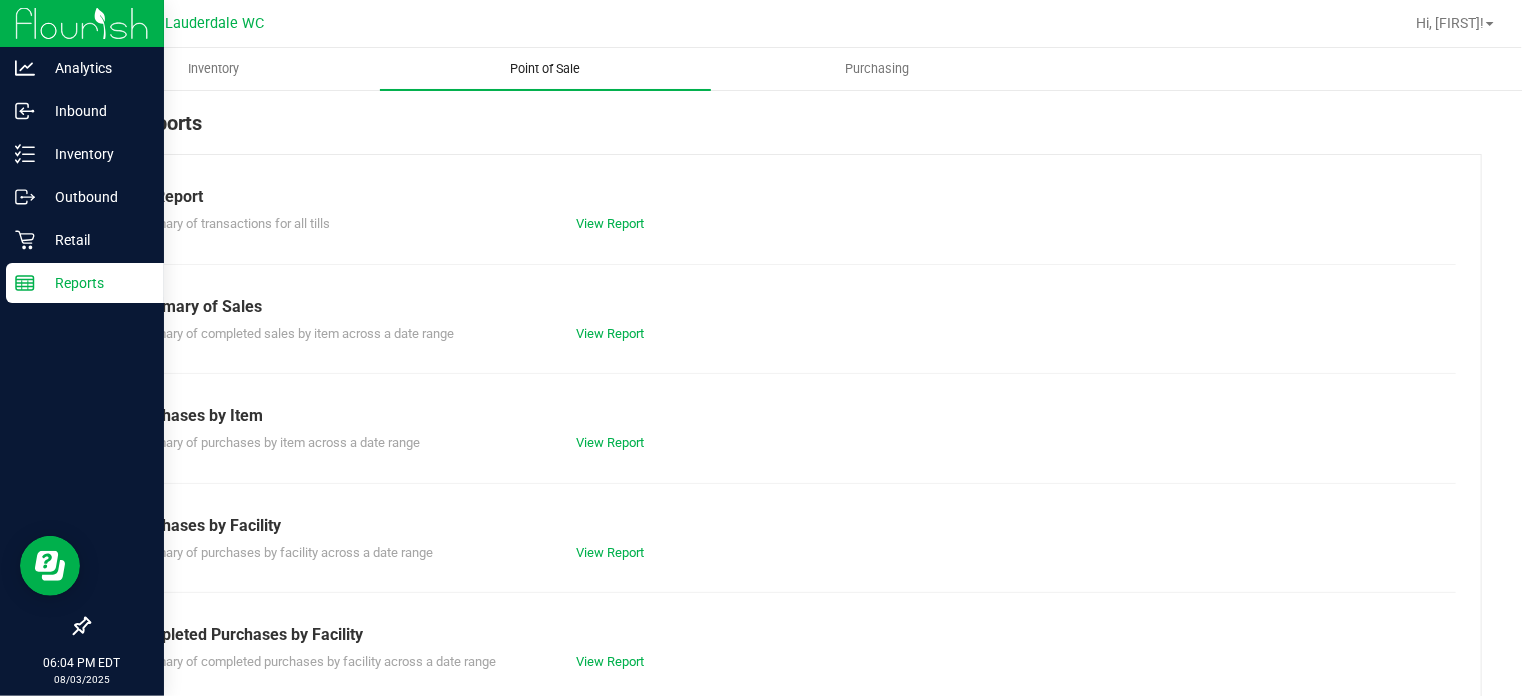 scroll, scrollTop: 353, scrollLeft: 0, axis: vertical 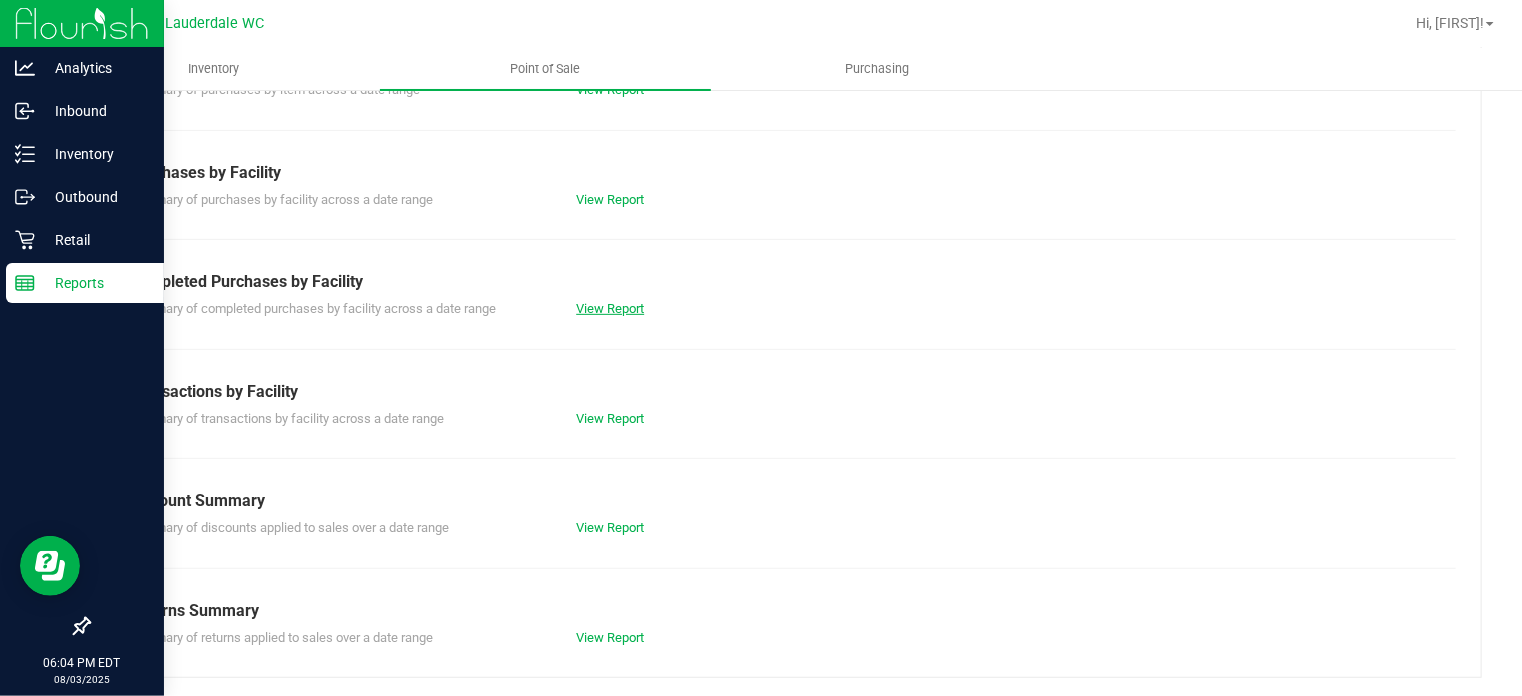 click on "View Report" at bounding box center (610, 308) 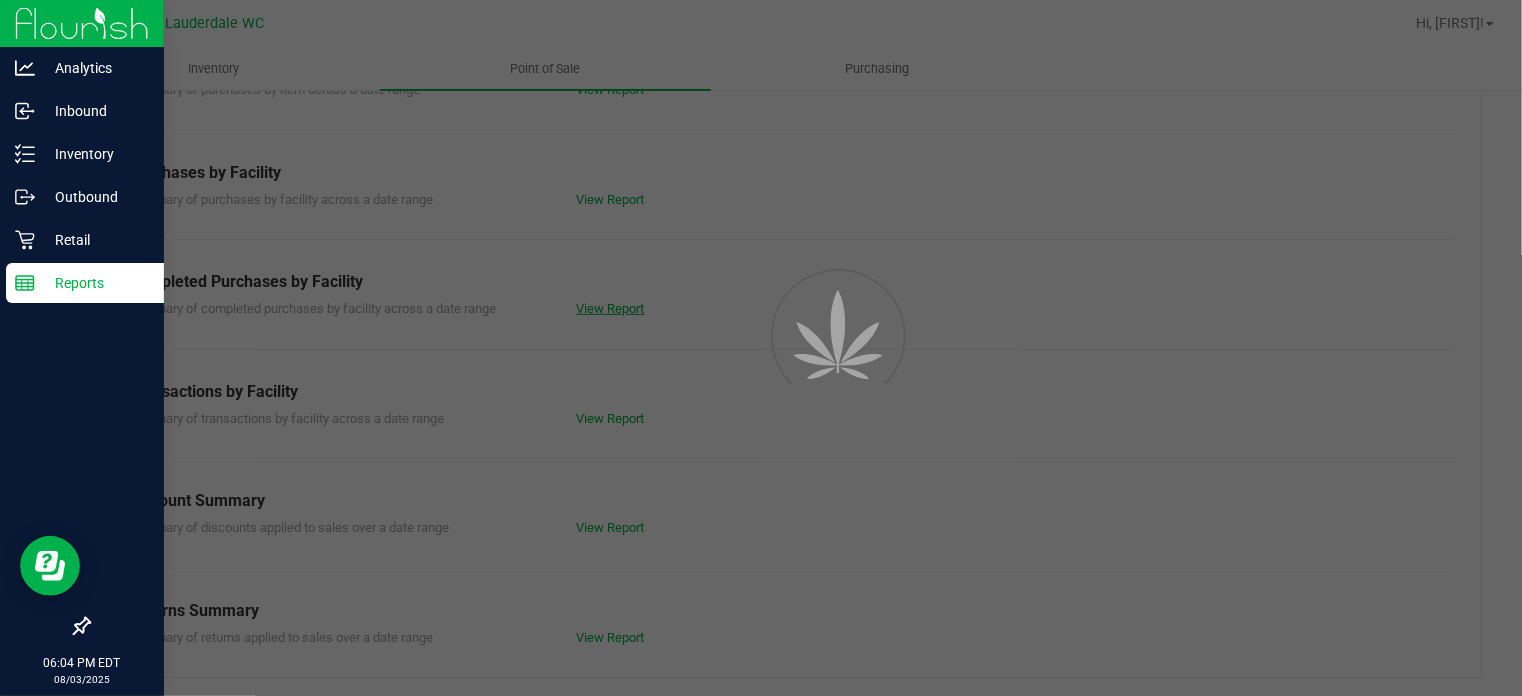 scroll, scrollTop: 0, scrollLeft: 0, axis: both 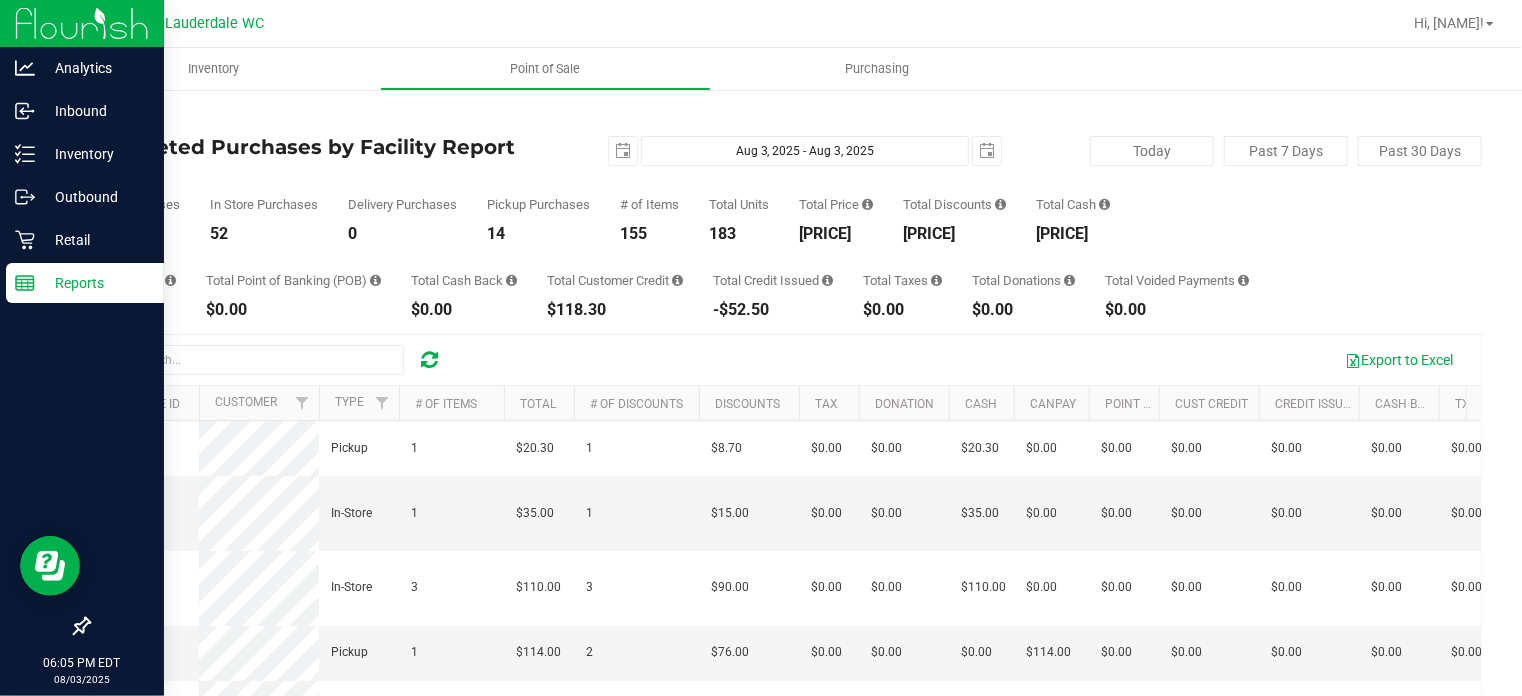 click on "Reports" at bounding box center (85, 283) 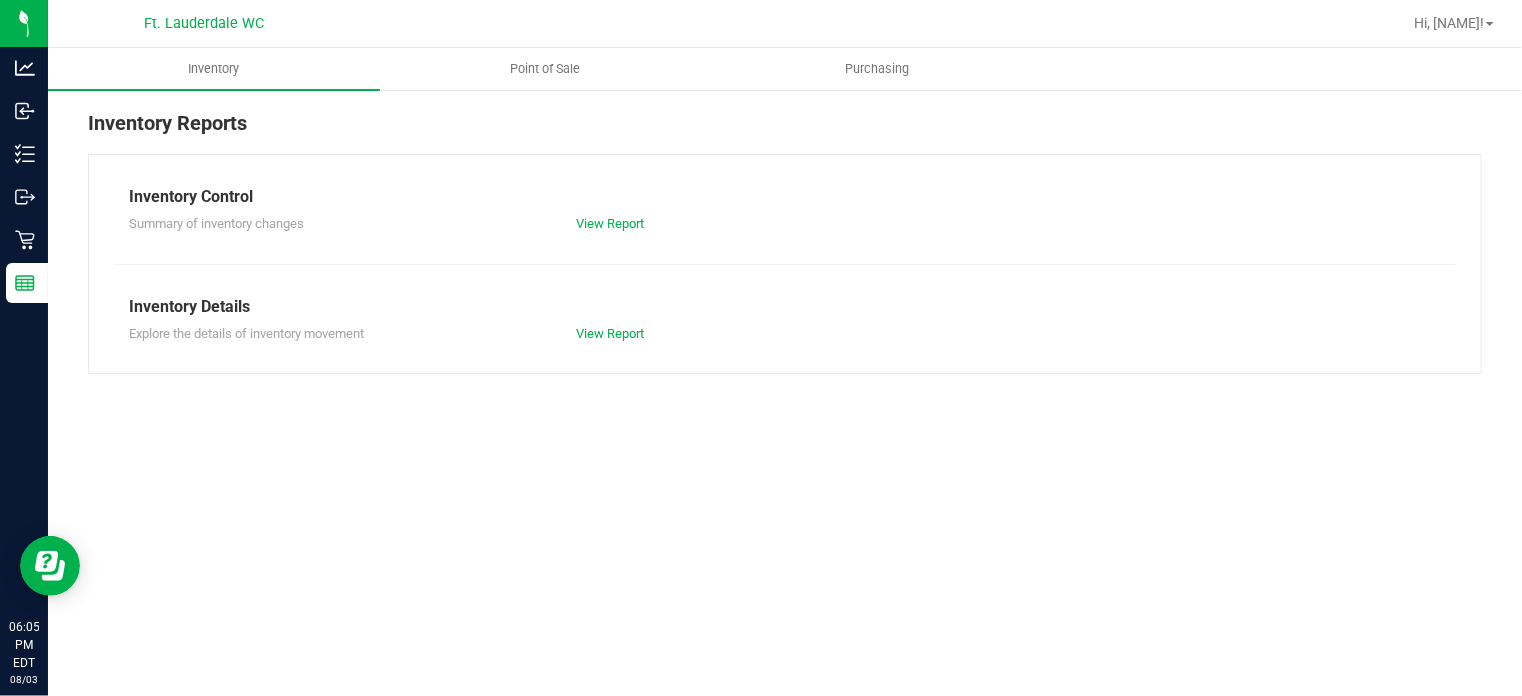 click on "Ft. Lauderdale WC   Hi, Spencer!" at bounding box center (785, 24) 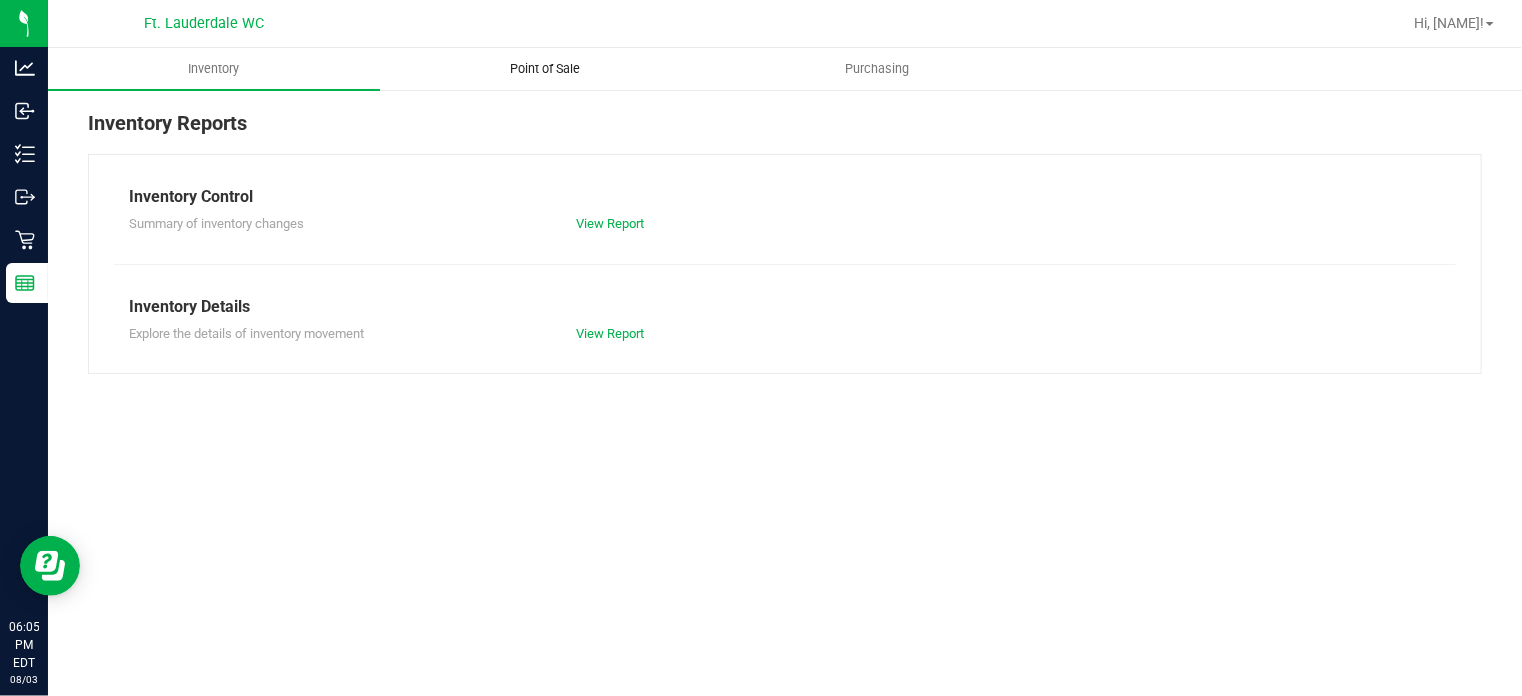 click on "Point of Sale" at bounding box center (545, 69) 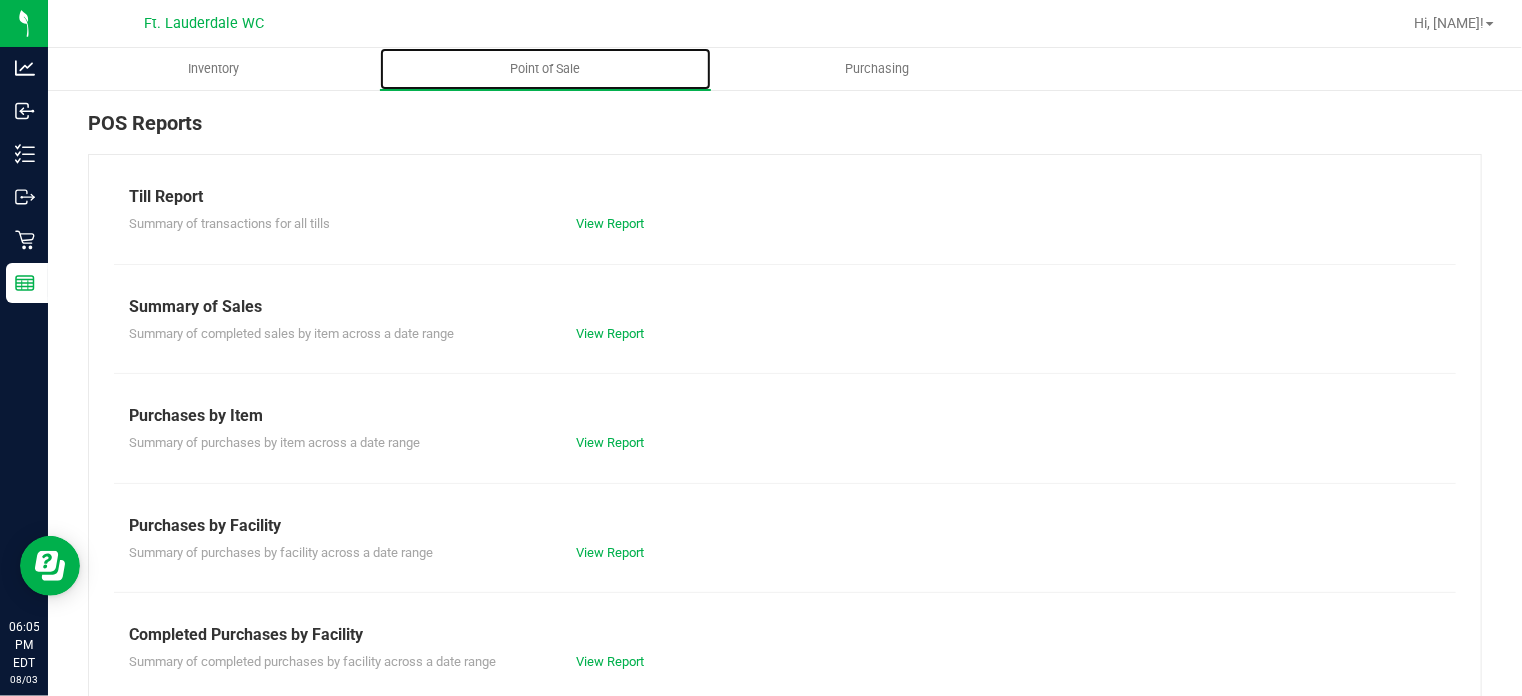 scroll, scrollTop: 353, scrollLeft: 0, axis: vertical 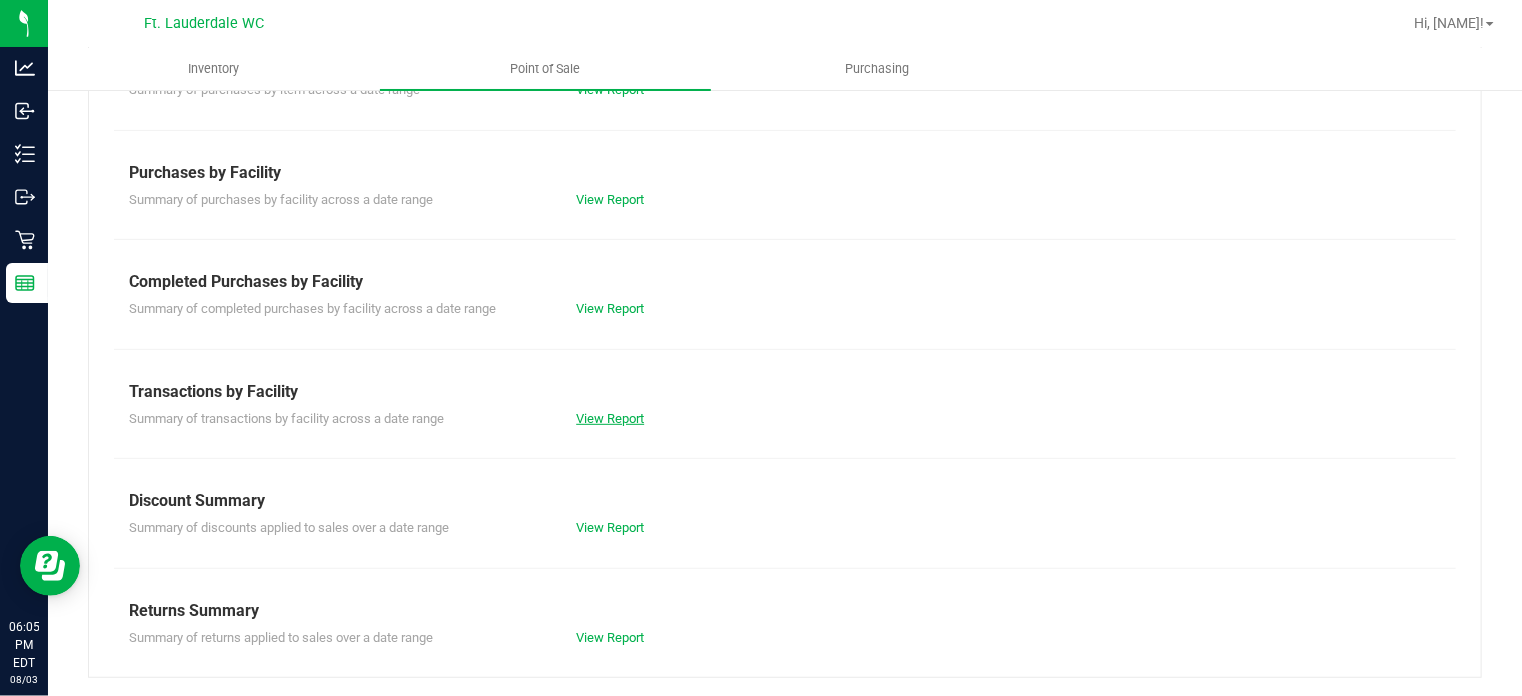 click on "View Report" at bounding box center (610, 418) 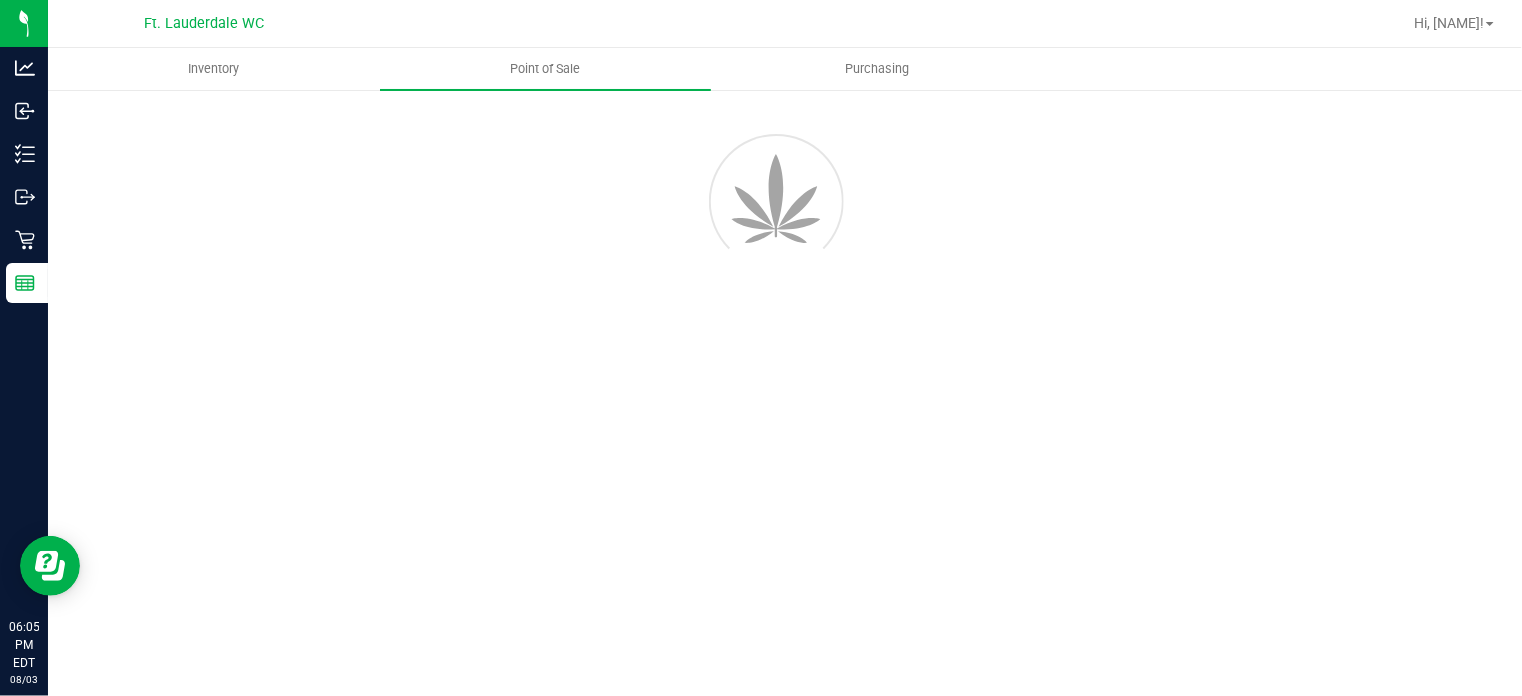 scroll, scrollTop: 0, scrollLeft: 0, axis: both 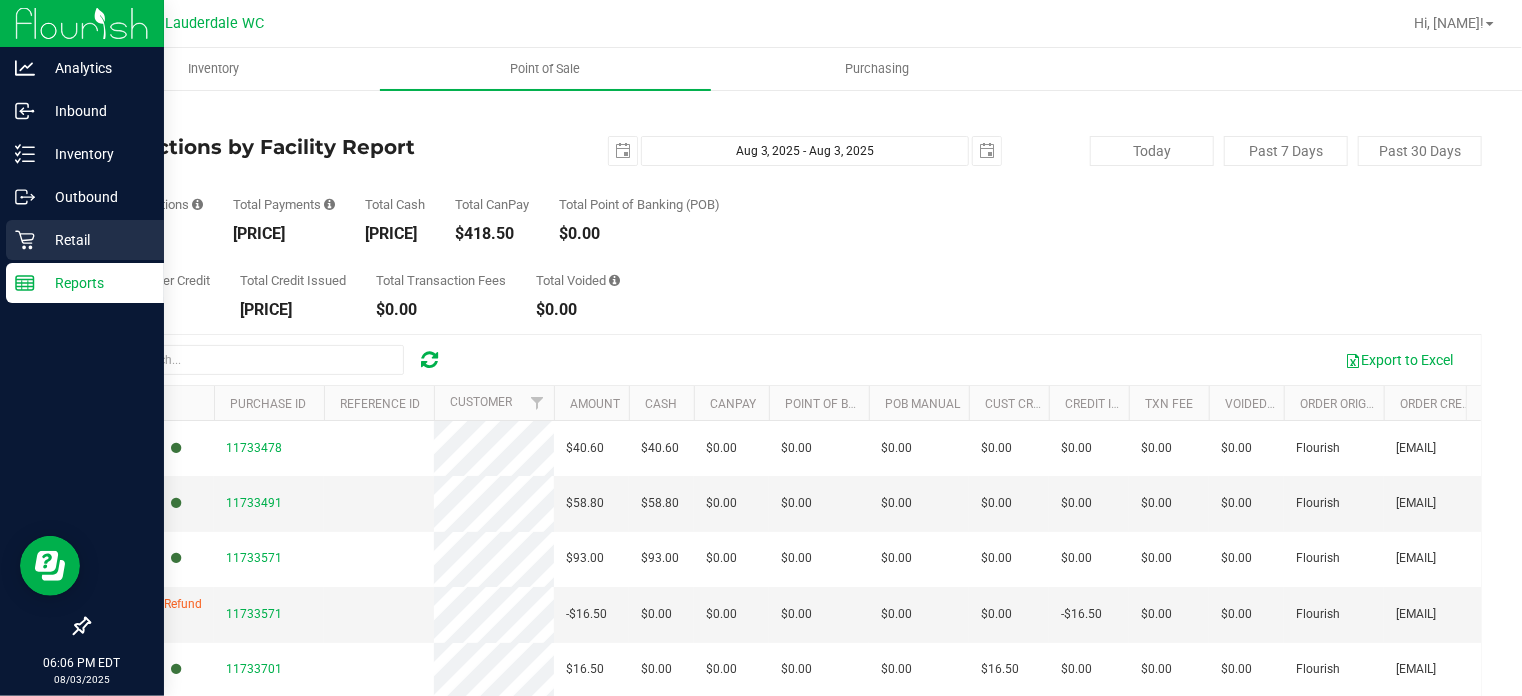 click on "Retail" at bounding box center (95, 240) 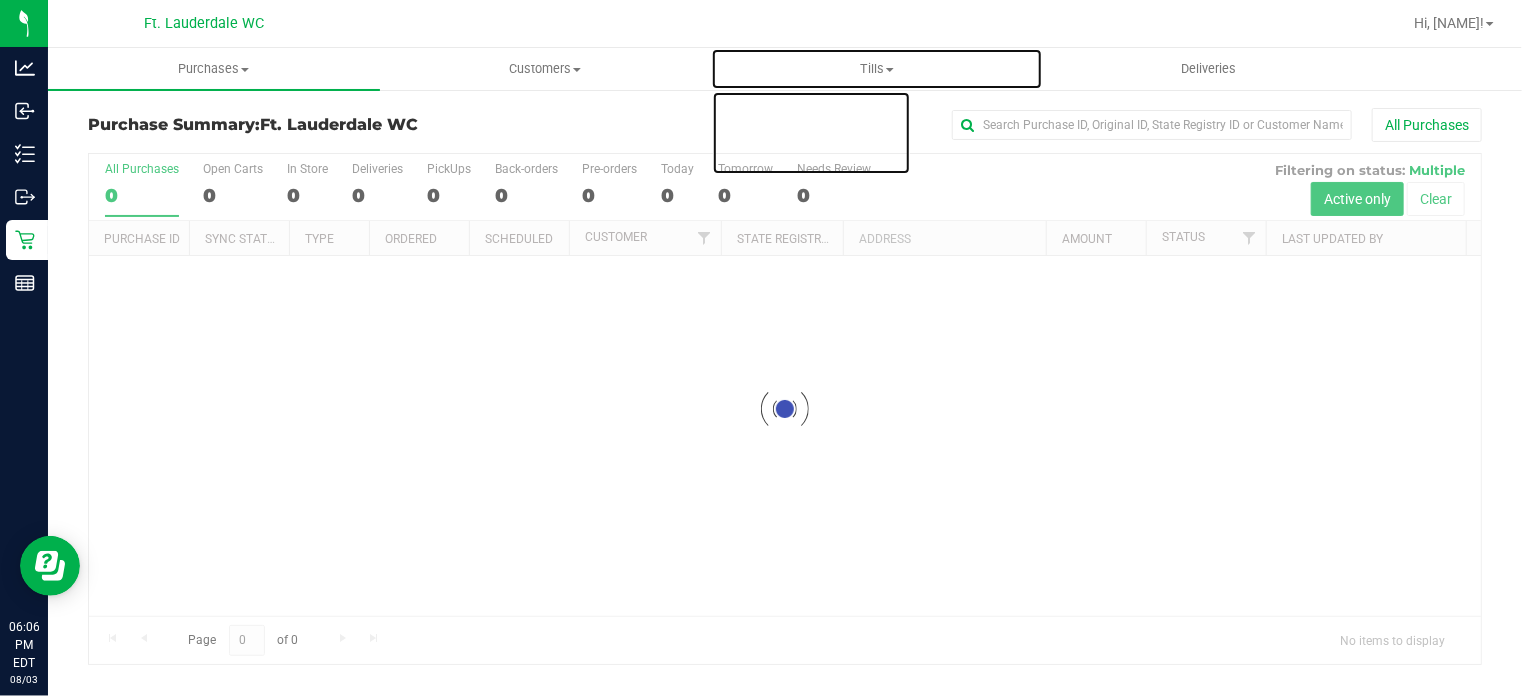 click on "Tills
Manage tills
Reconcile e-payments" at bounding box center [877, 69] 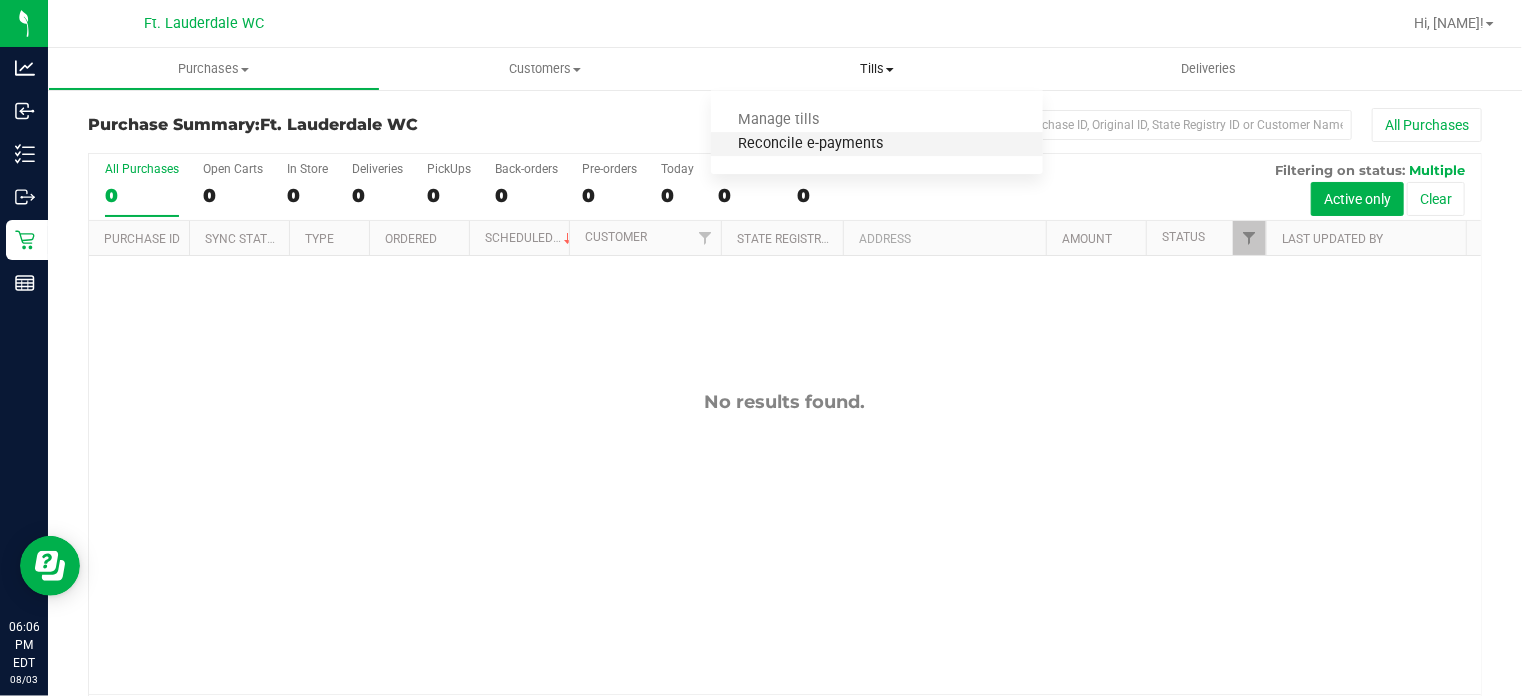 click on "Reconcile e-payments" at bounding box center (810, 144) 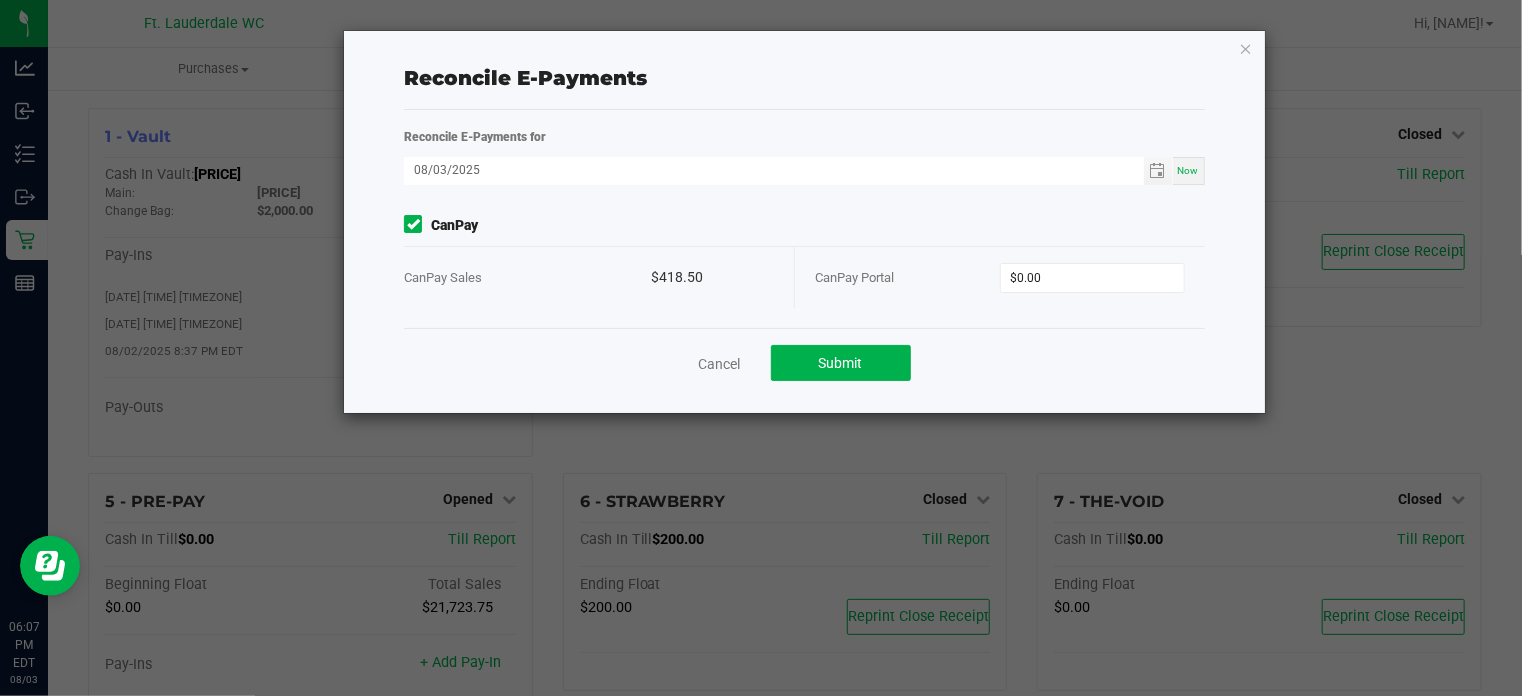click on "CanPay Portal  $0.00" 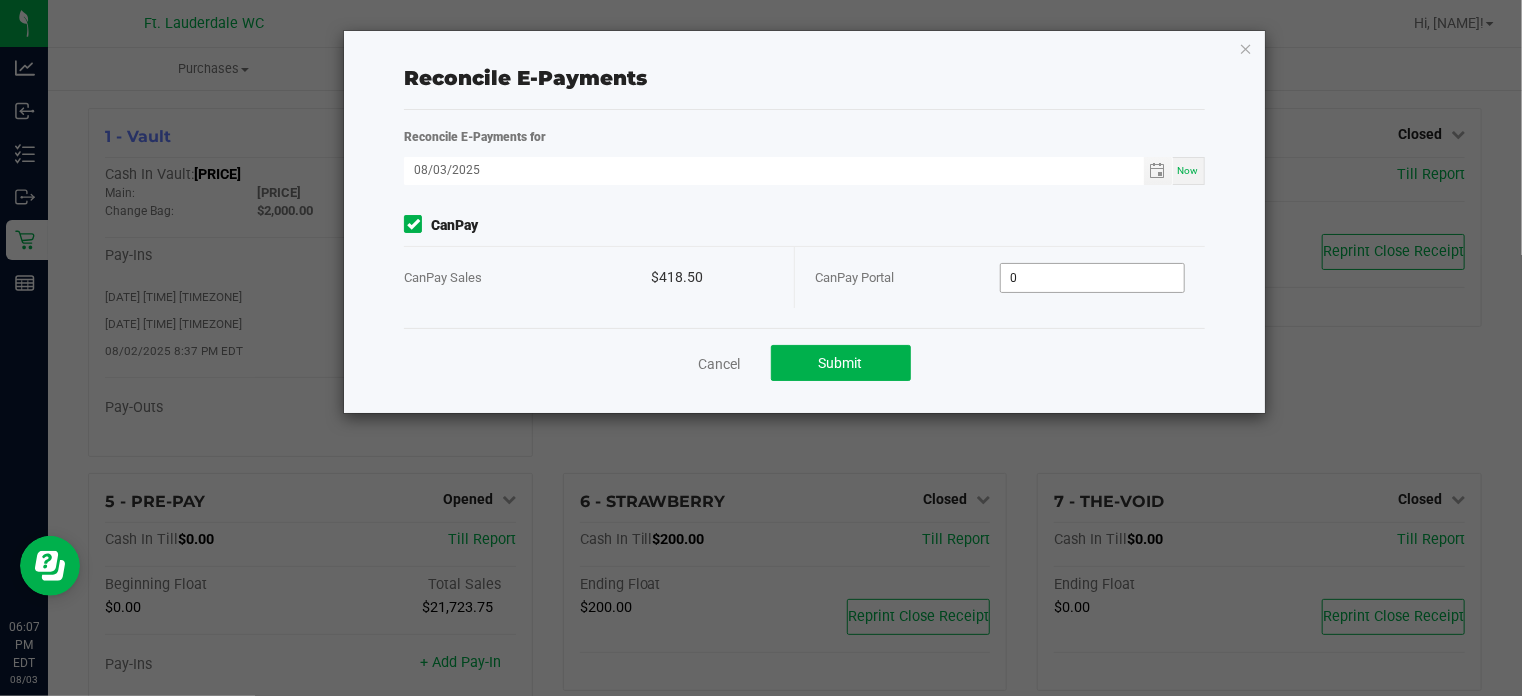 click on "0" at bounding box center (1092, 278) 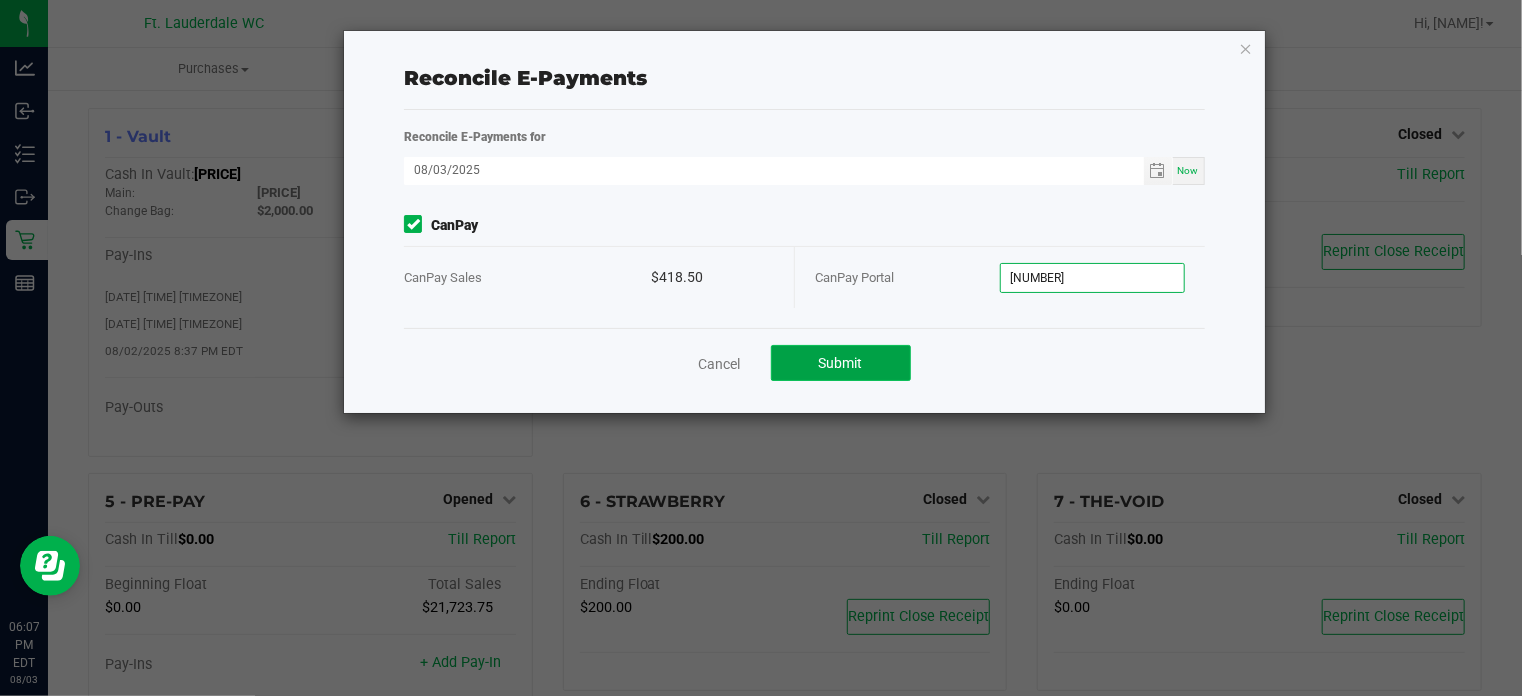 type on "$418.50" 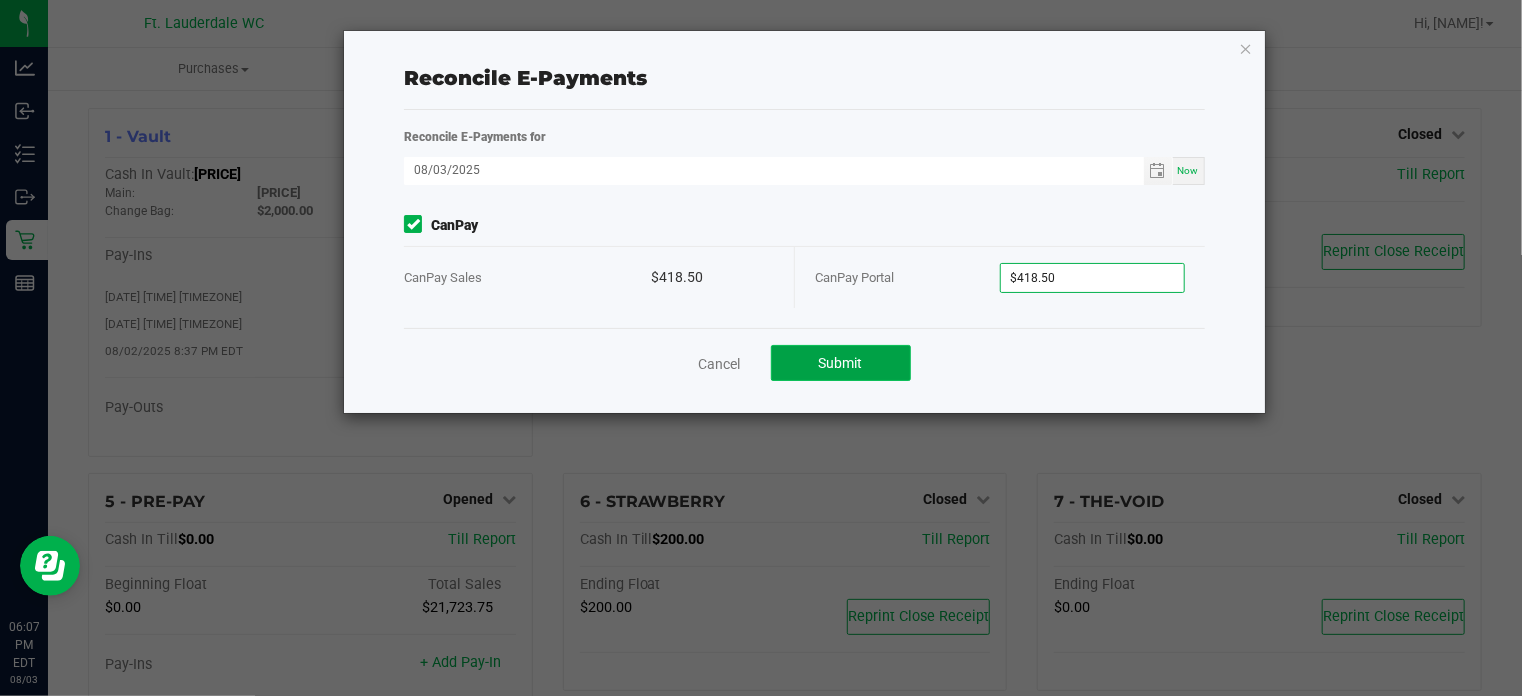 click on "Submit" 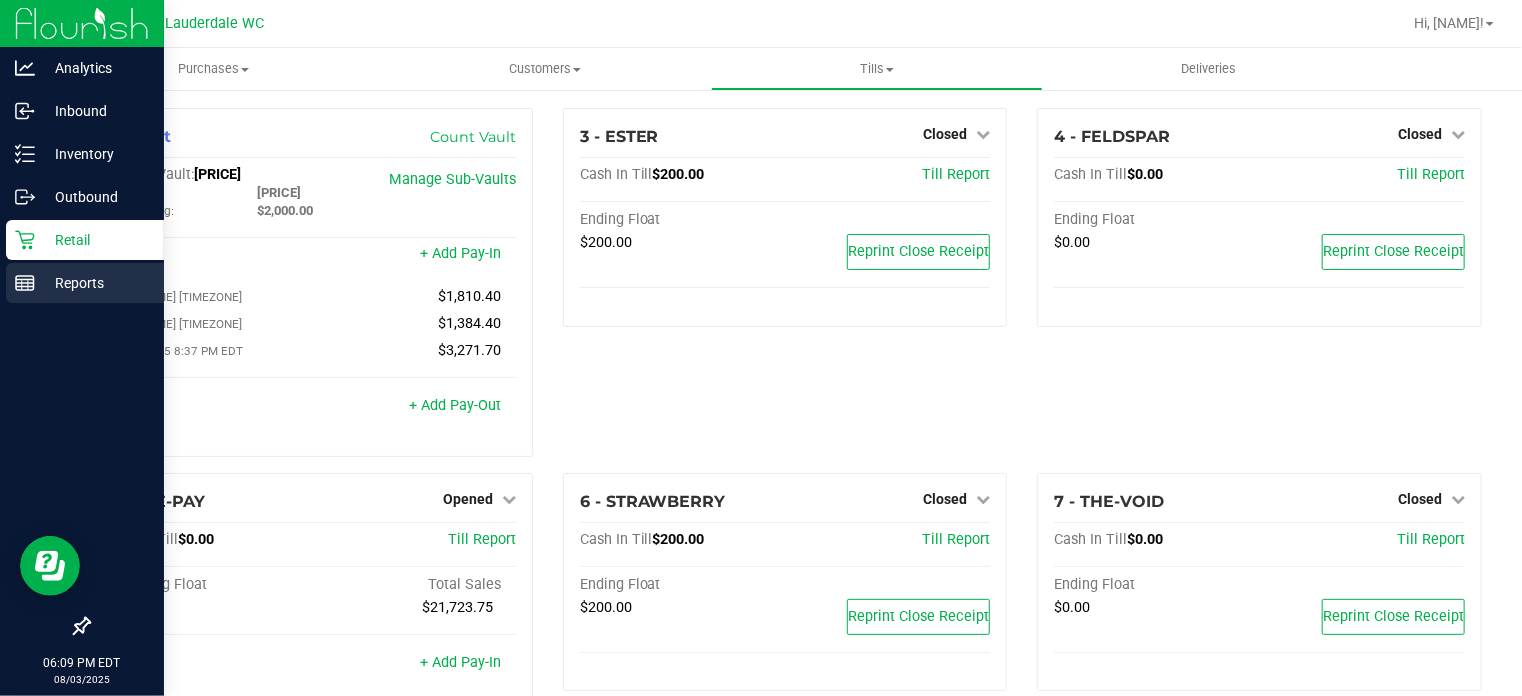 click on "Reports" at bounding box center (85, 283) 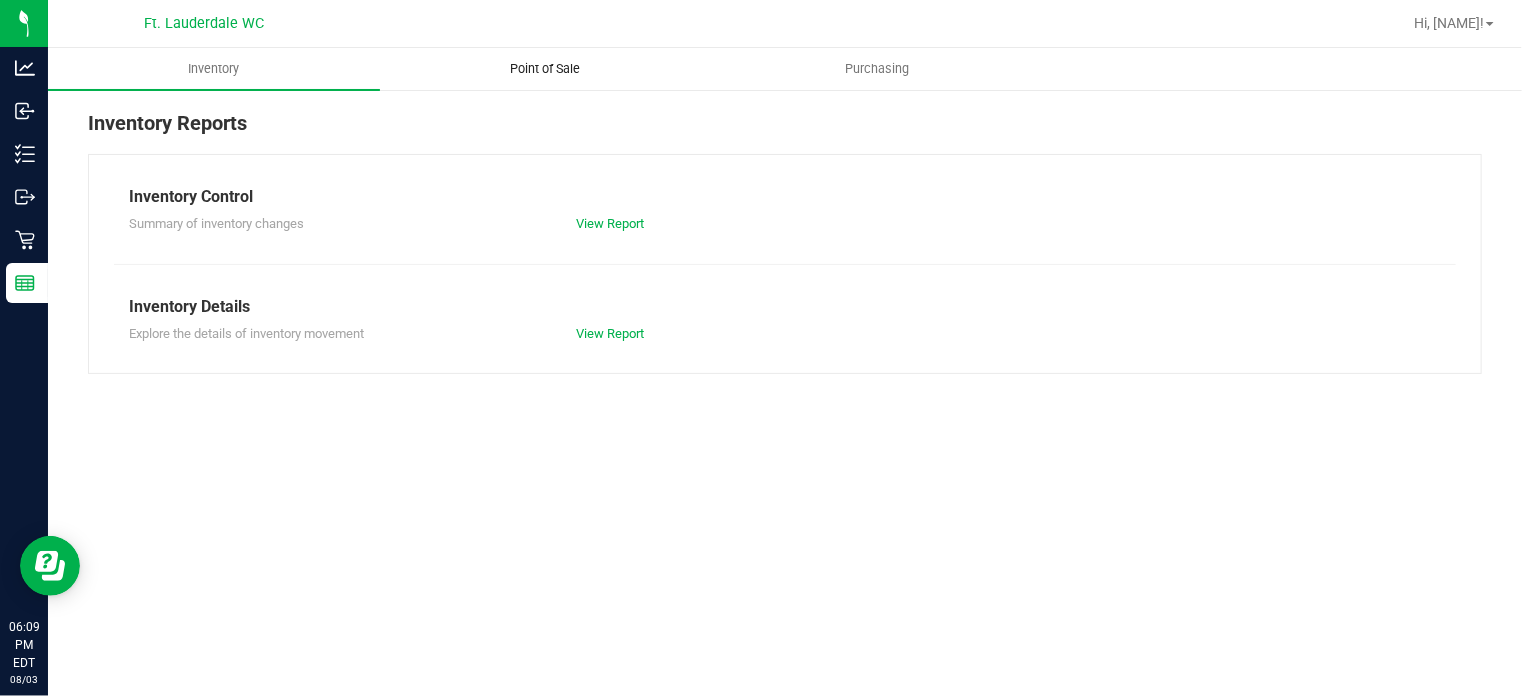 click on "Point of Sale" at bounding box center [545, 69] 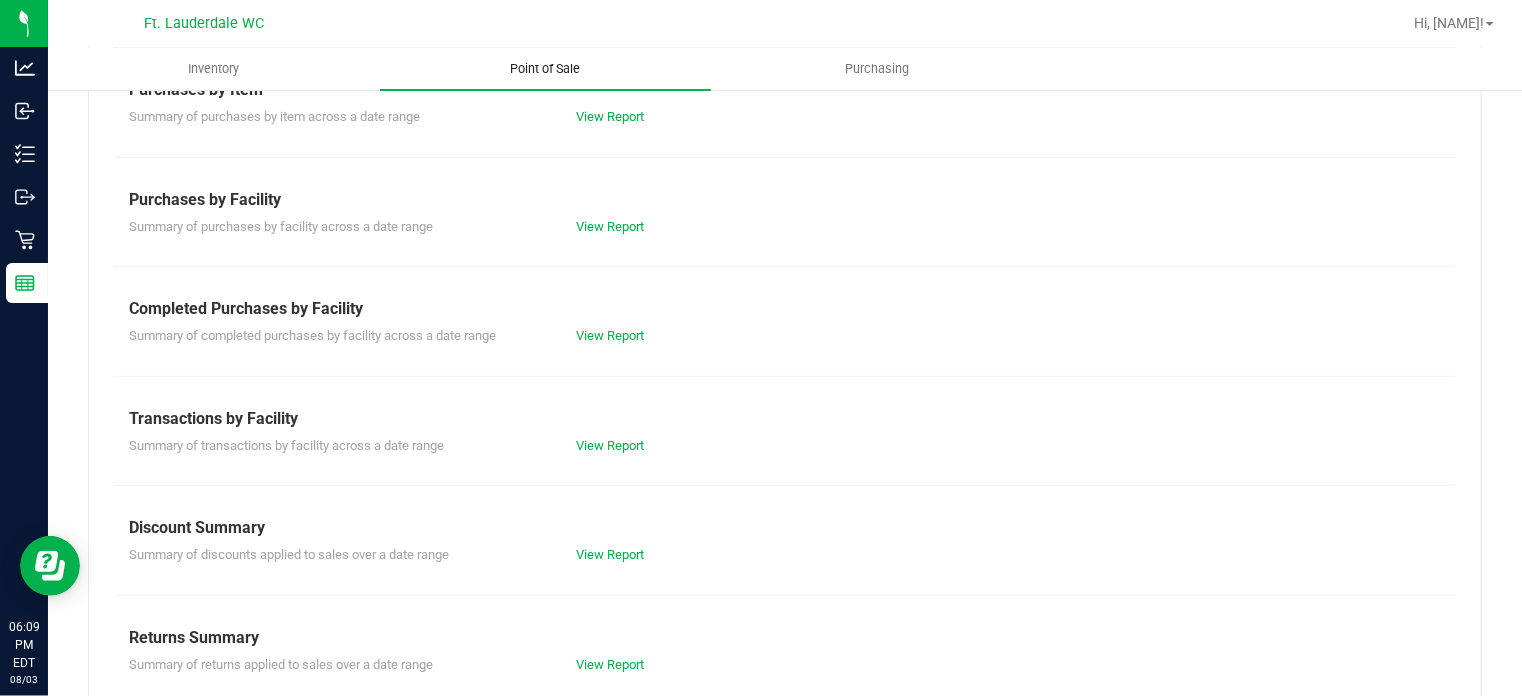 scroll, scrollTop: 353, scrollLeft: 0, axis: vertical 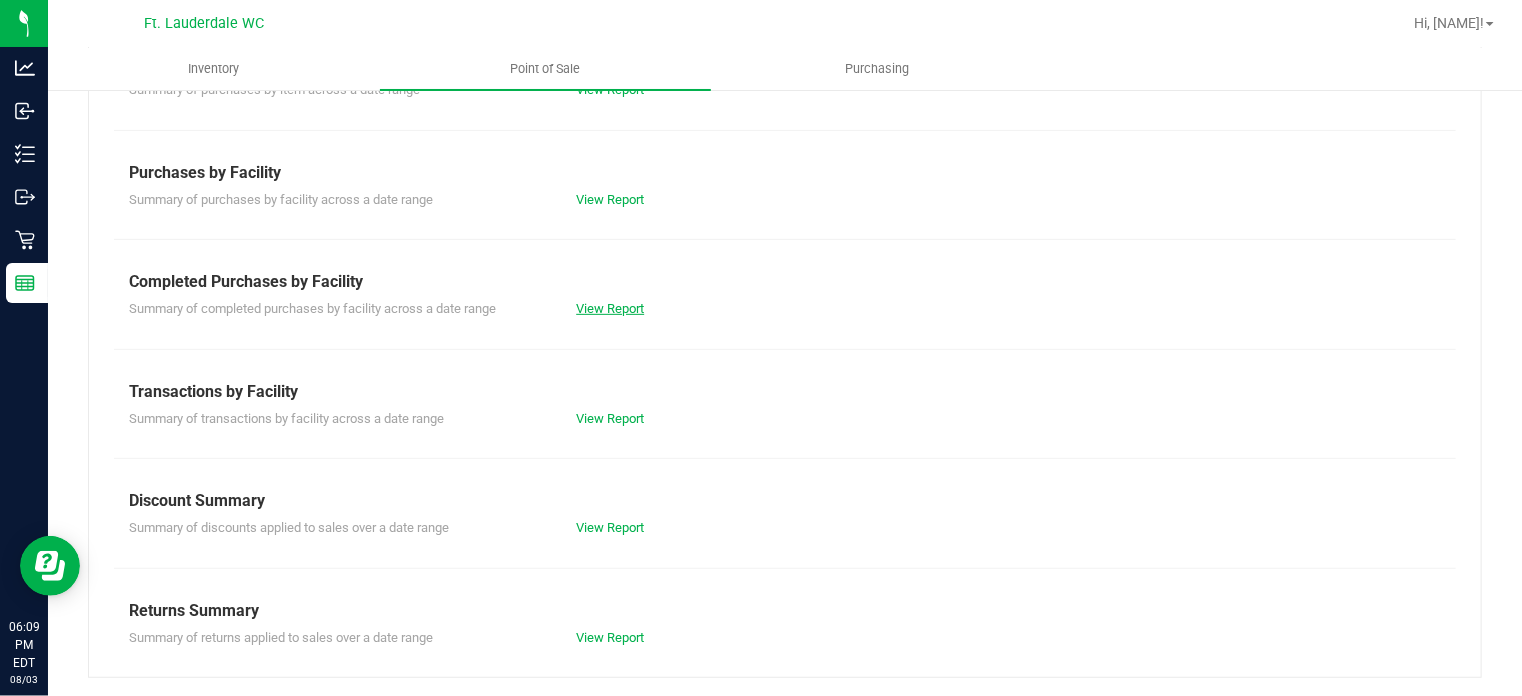 click on "View Report" at bounding box center [610, 308] 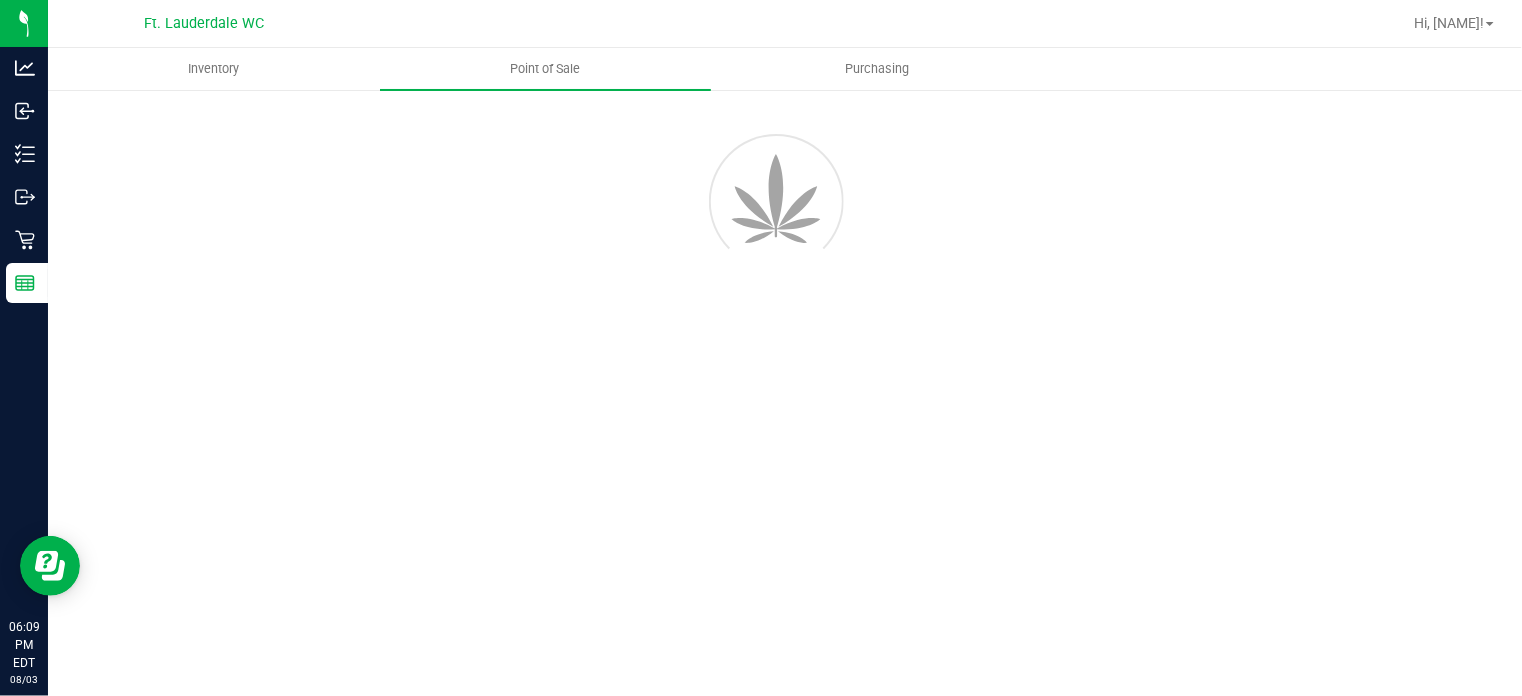 scroll, scrollTop: 0, scrollLeft: 0, axis: both 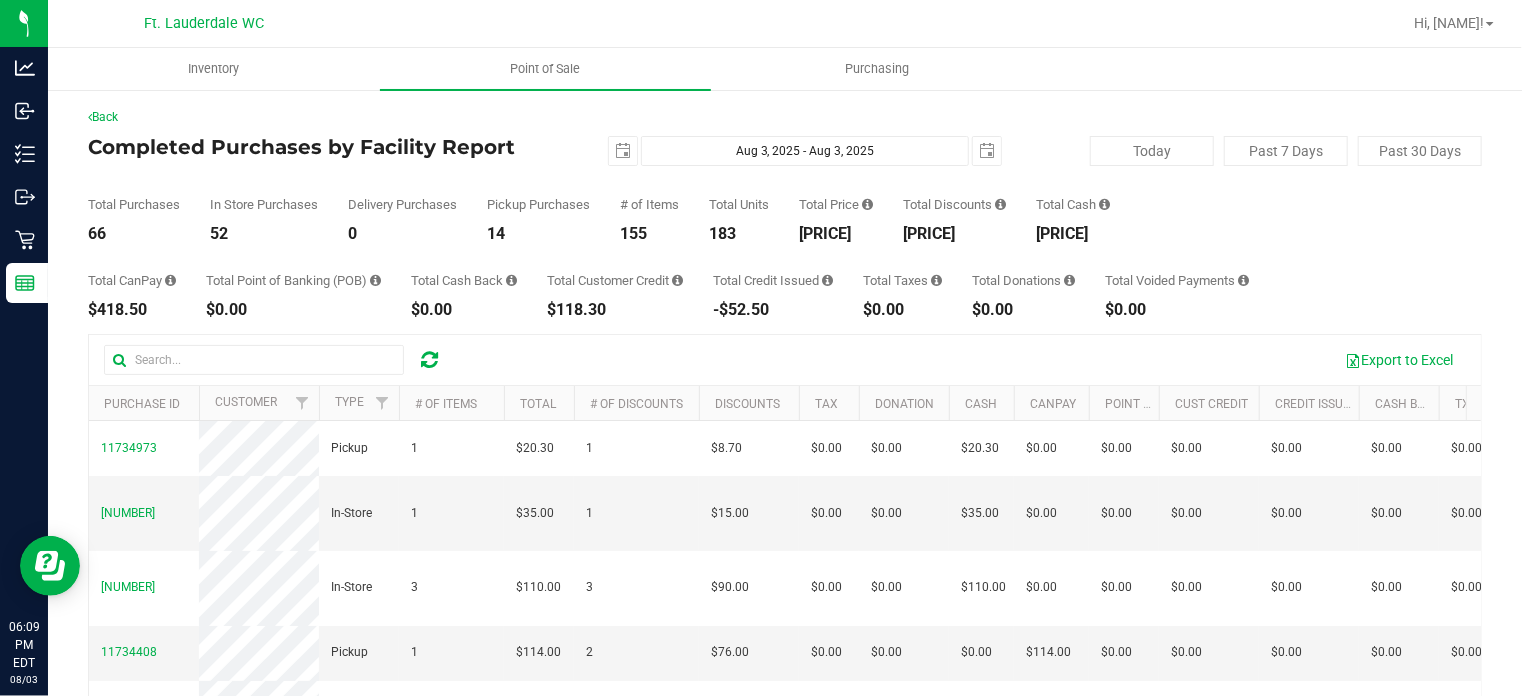 drag, startPoint x: 813, startPoint y: 235, endPoint x: 874, endPoint y: 233, distance: 61.03278 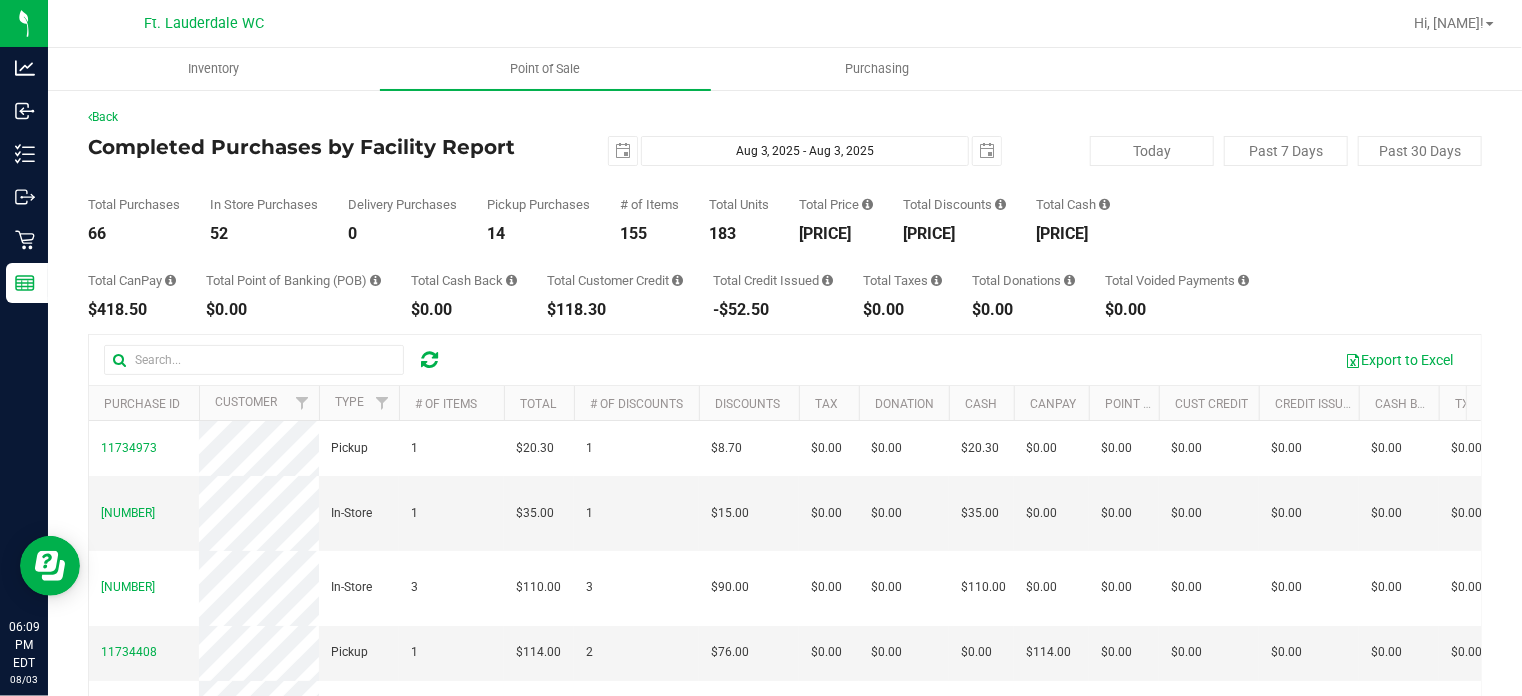 click on "$3,731.60" at bounding box center (836, 234) 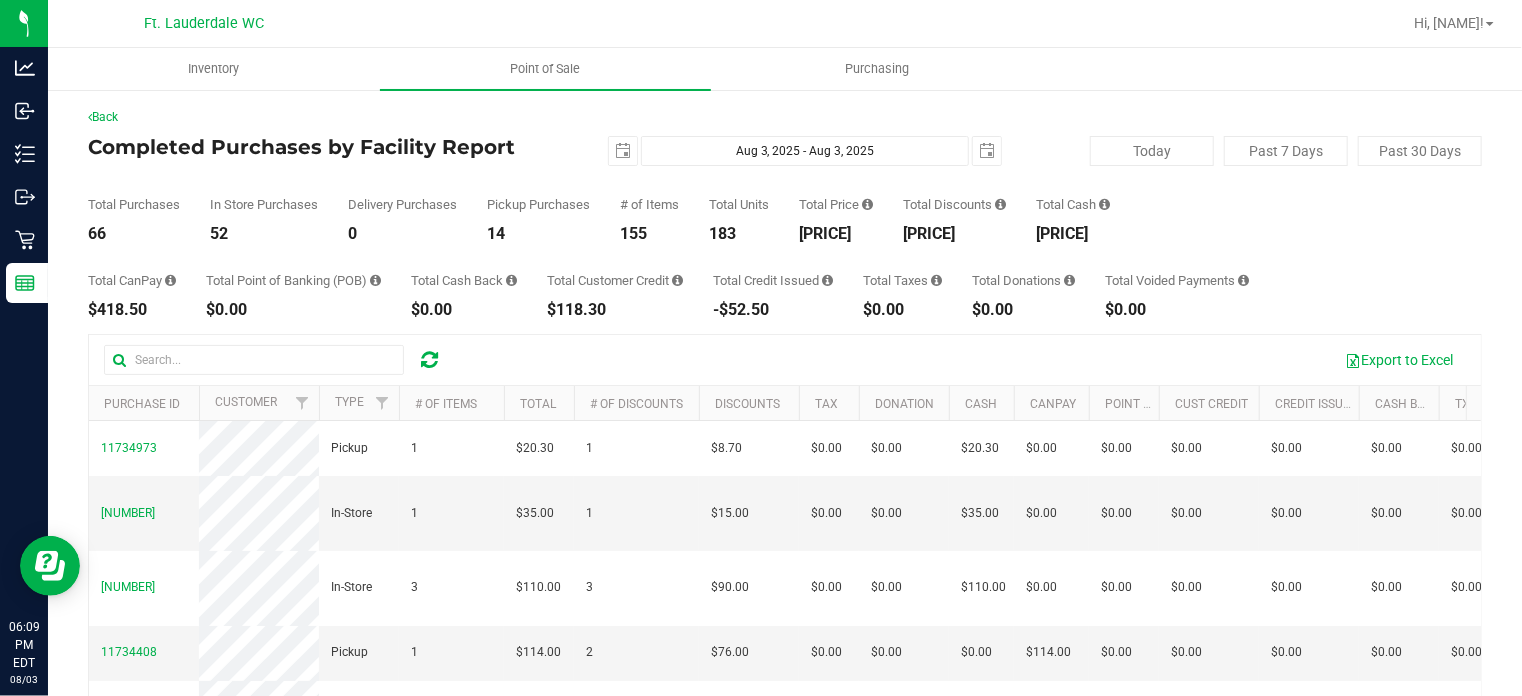 copy on "3,731.60" 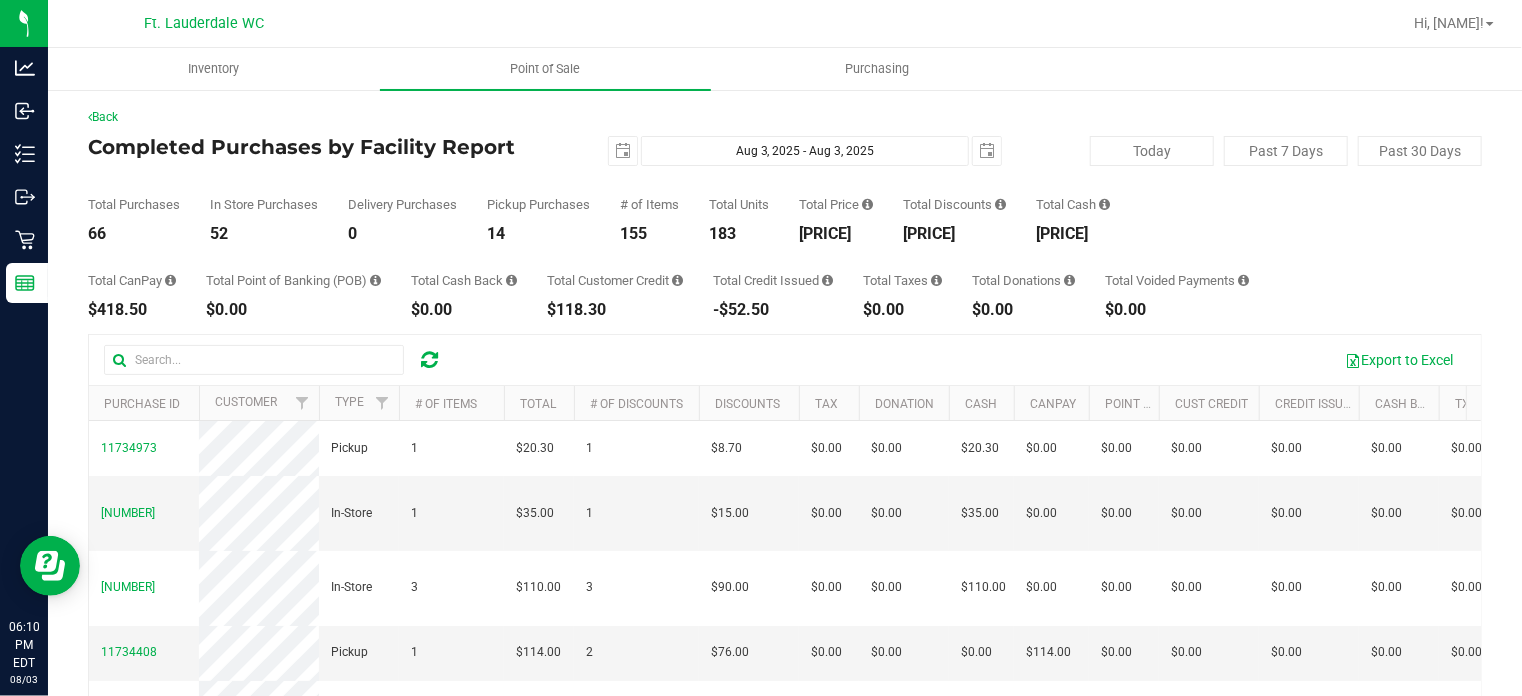 click on "$4,579.40" at bounding box center (954, 234) 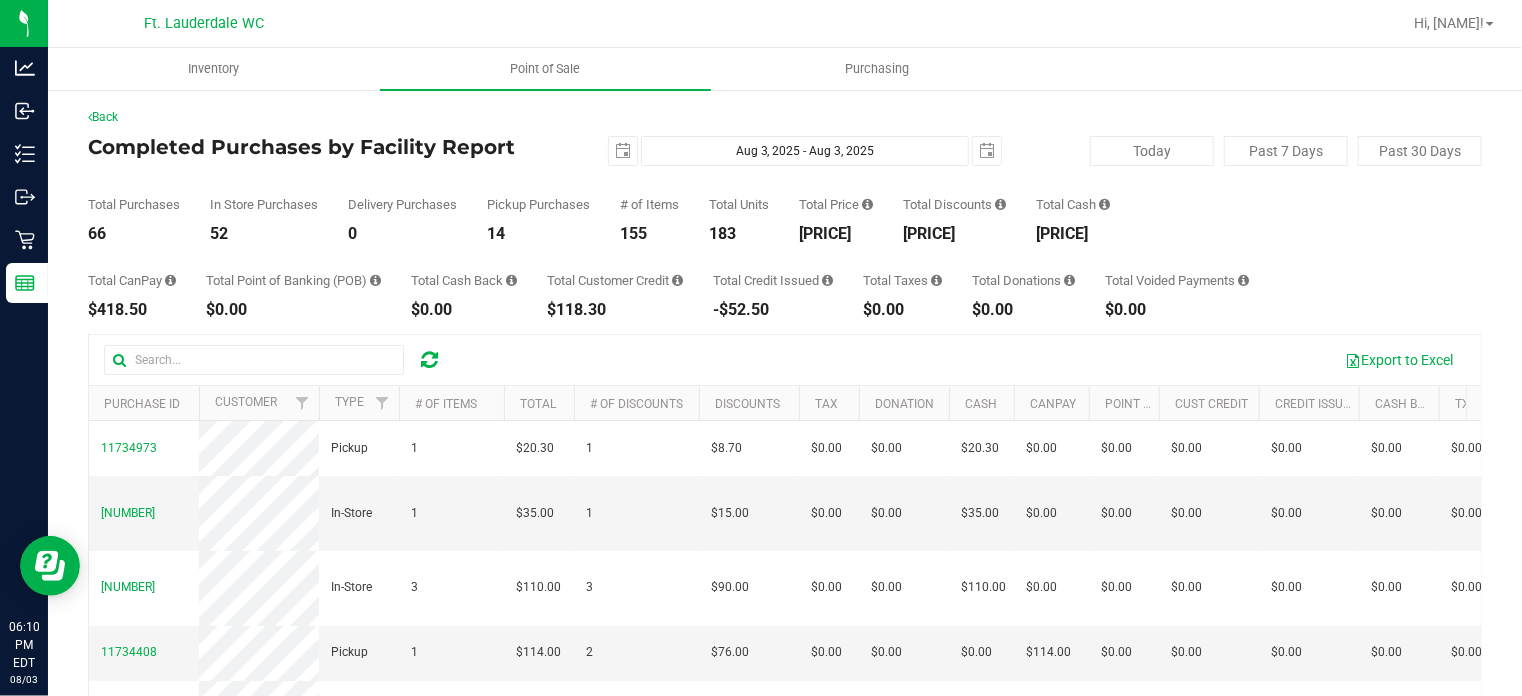 drag, startPoint x: 920, startPoint y: 233, endPoint x: 982, endPoint y: 238, distance: 62.201286 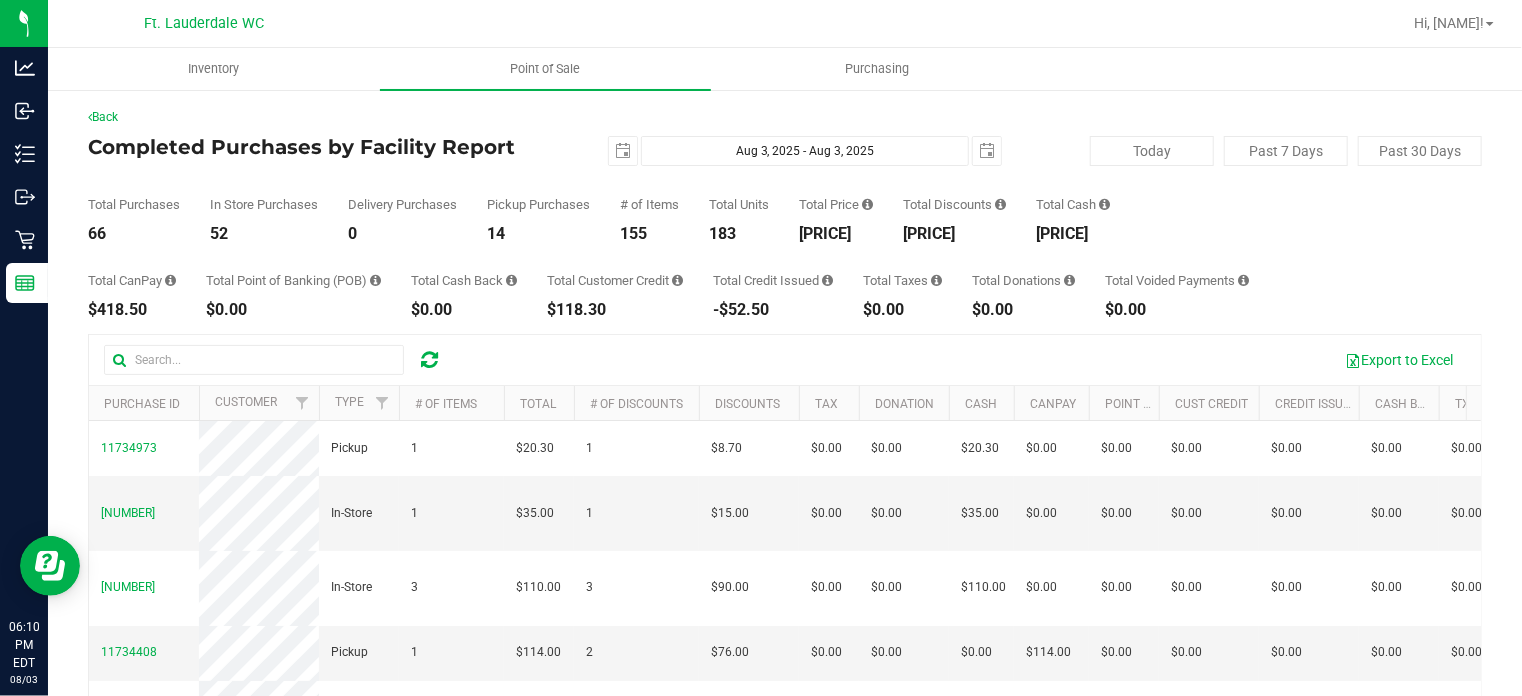 click on "$4,579.40" at bounding box center [954, 234] 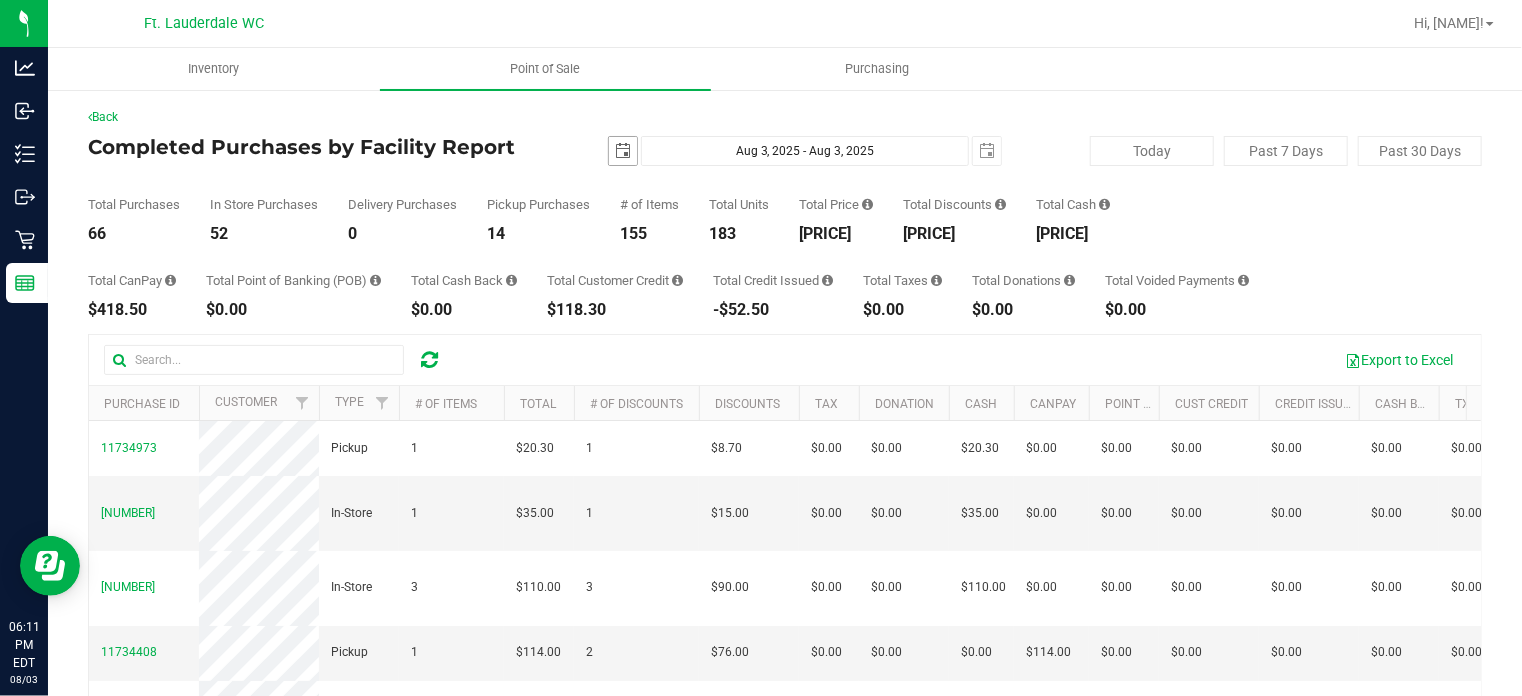 click on "2025-08-03
Aug 3, 2025 - Aug 3, 2025
2025-08-03" at bounding box center (778, 151) 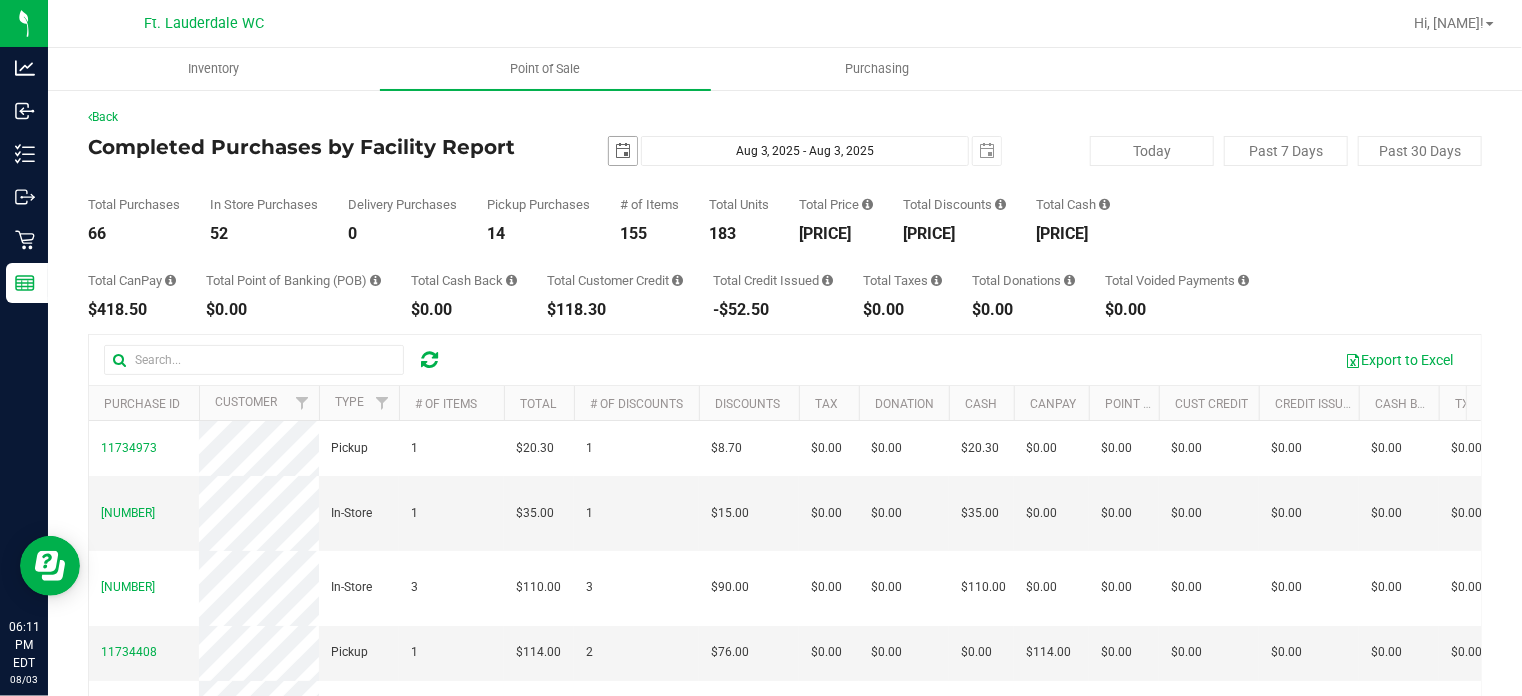 click at bounding box center (623, 151) 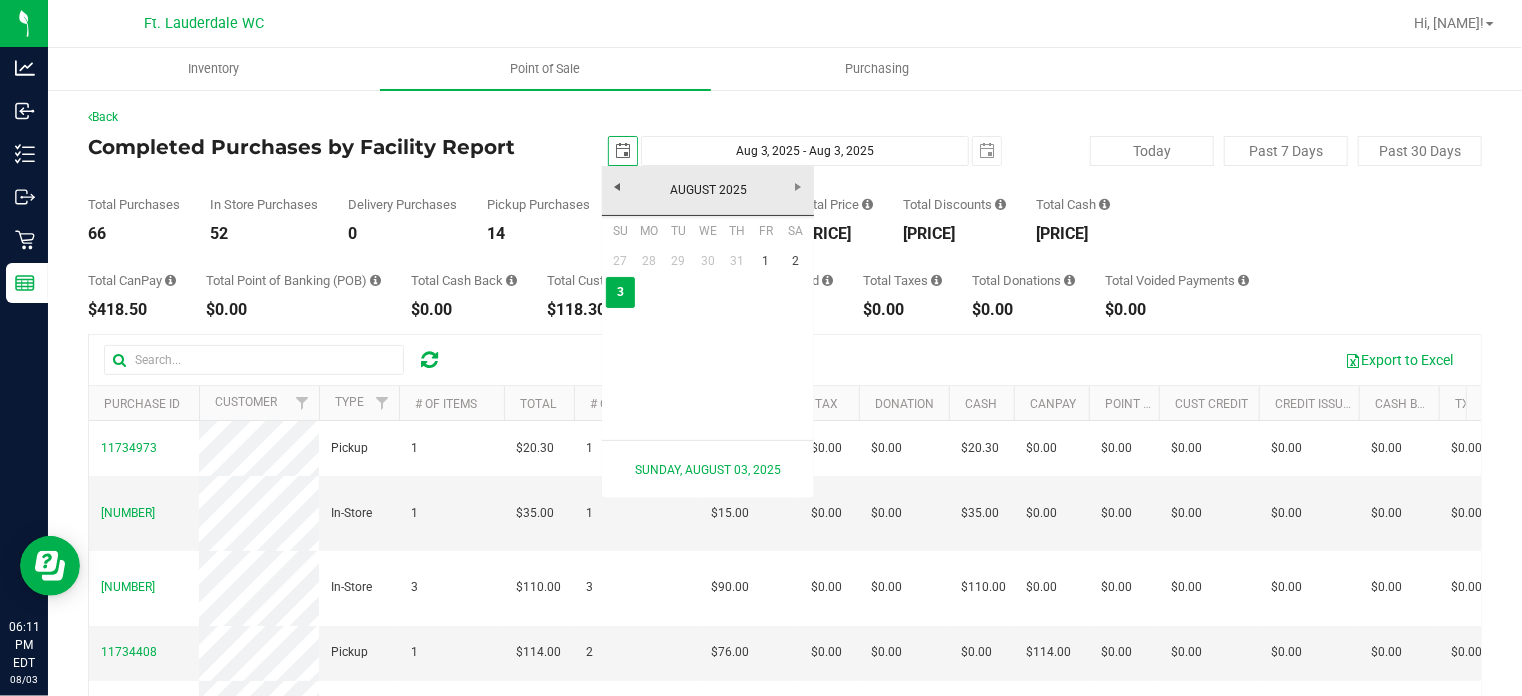 scroll, scrollTop: 0, scrollLeft: 49, axis: horizontal 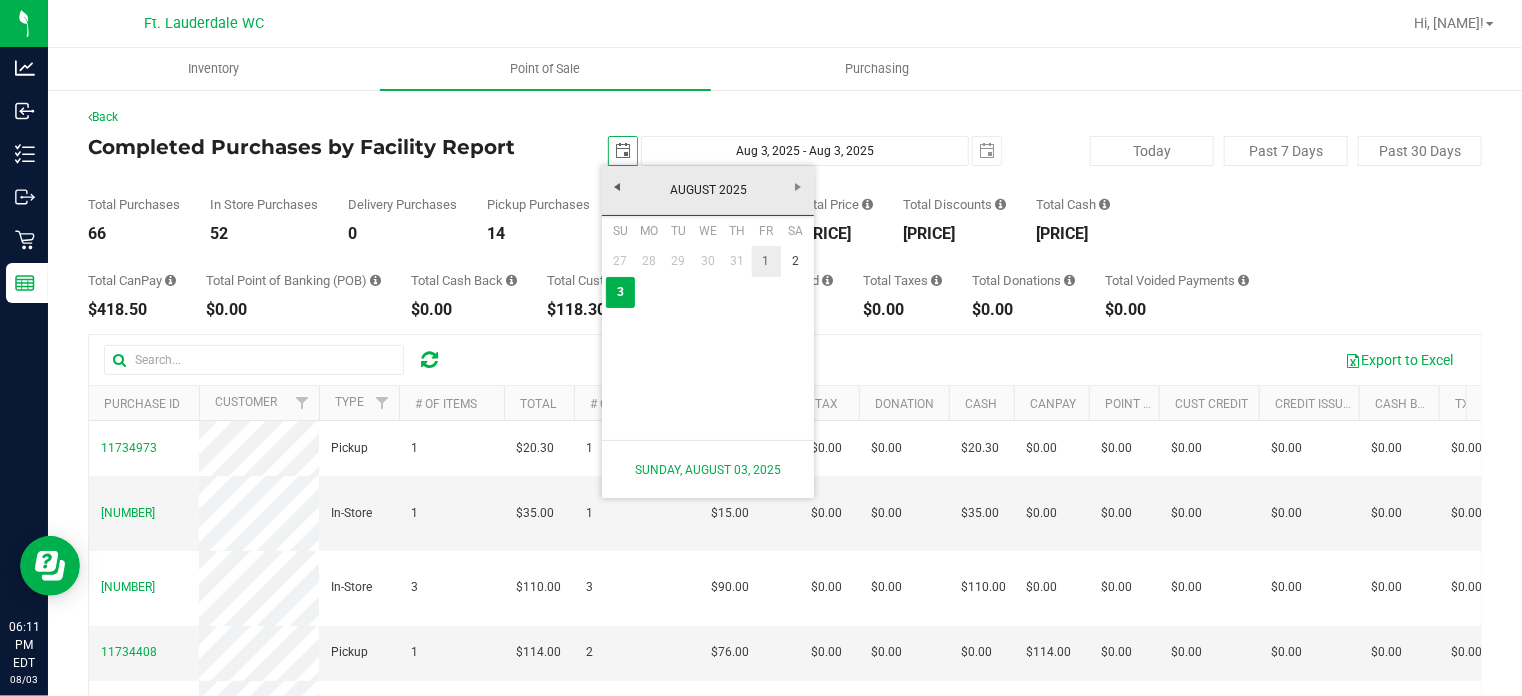 click on "1" at bounding box center (766, 261) 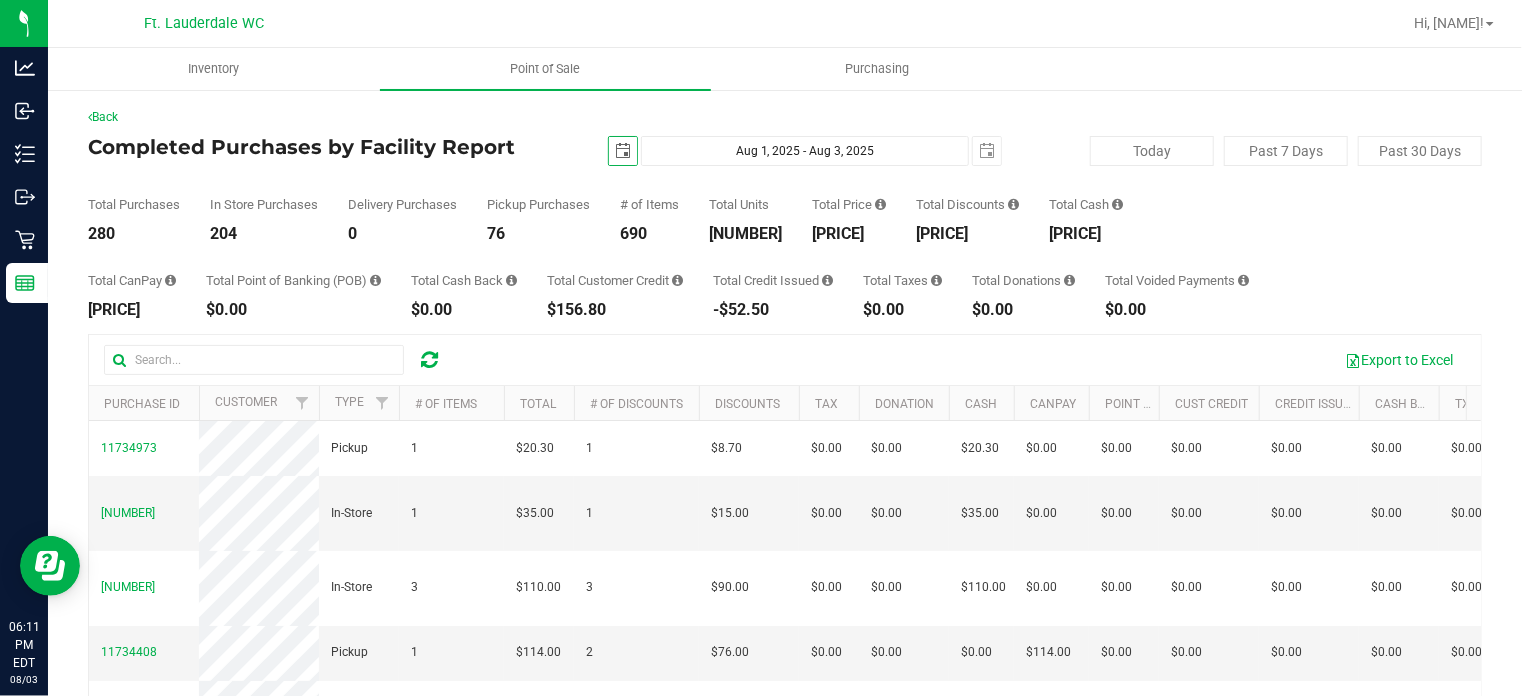 scroll, scrollTop: 0, scrollLeft: 0, axis: both 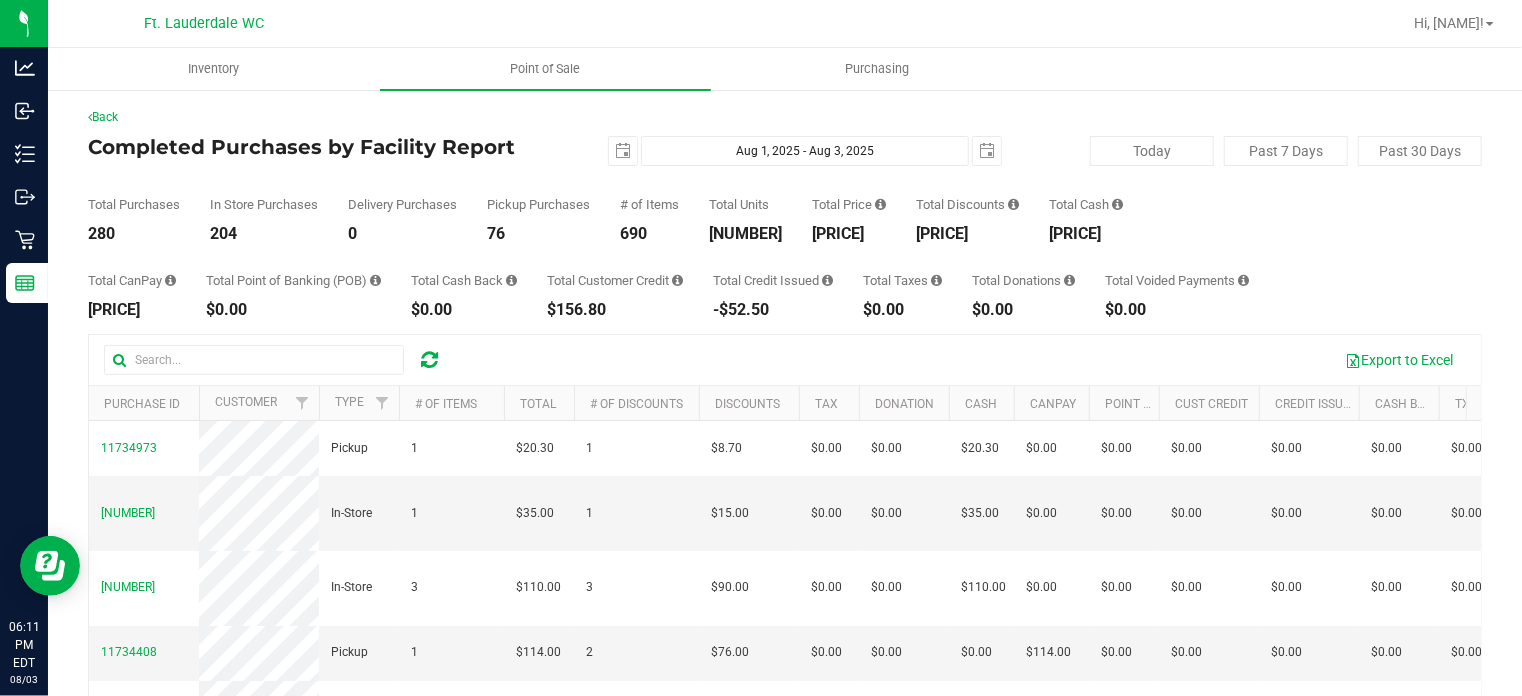 drag, startPoint x: 816, startPoint y: 238, endPoint x: 885, endPoint y: 239, distance: 69.00725 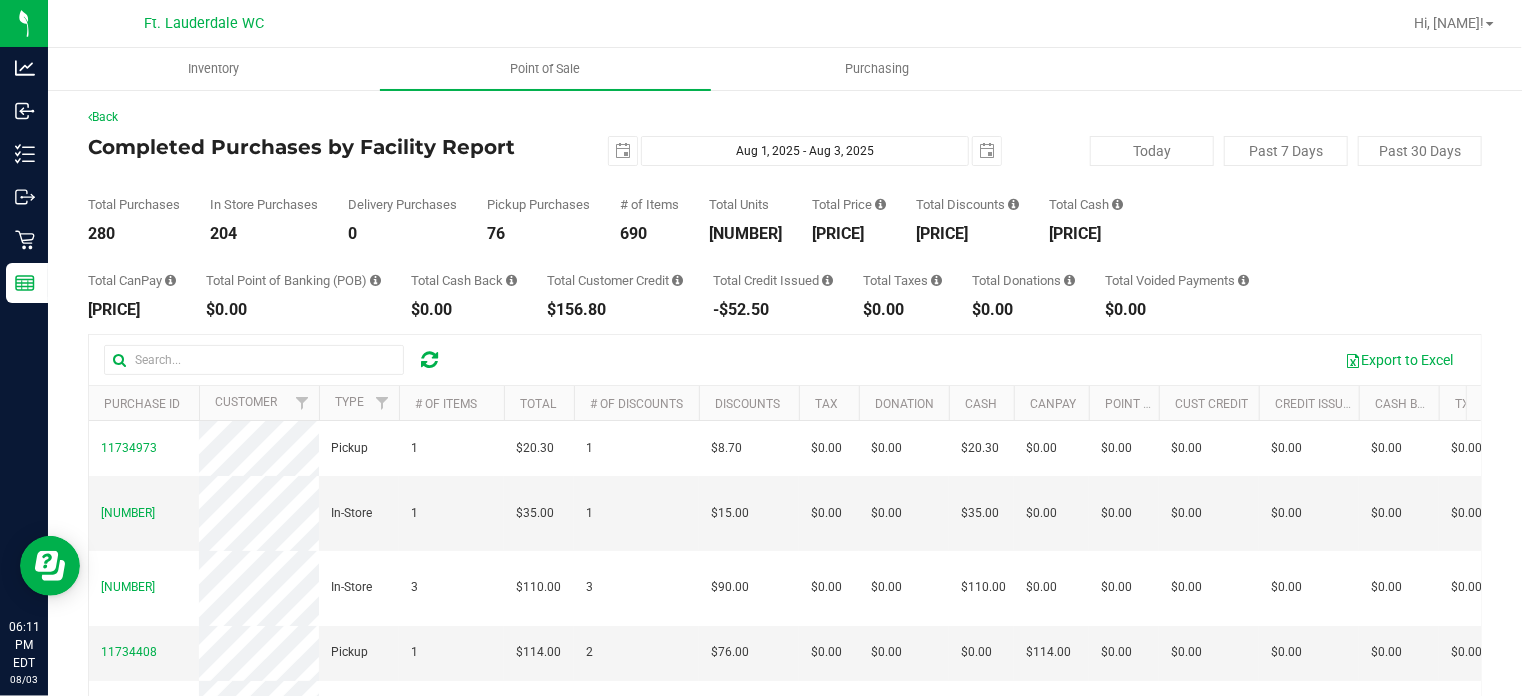 click on "$18,123.36" at bounding box center [849, 234] 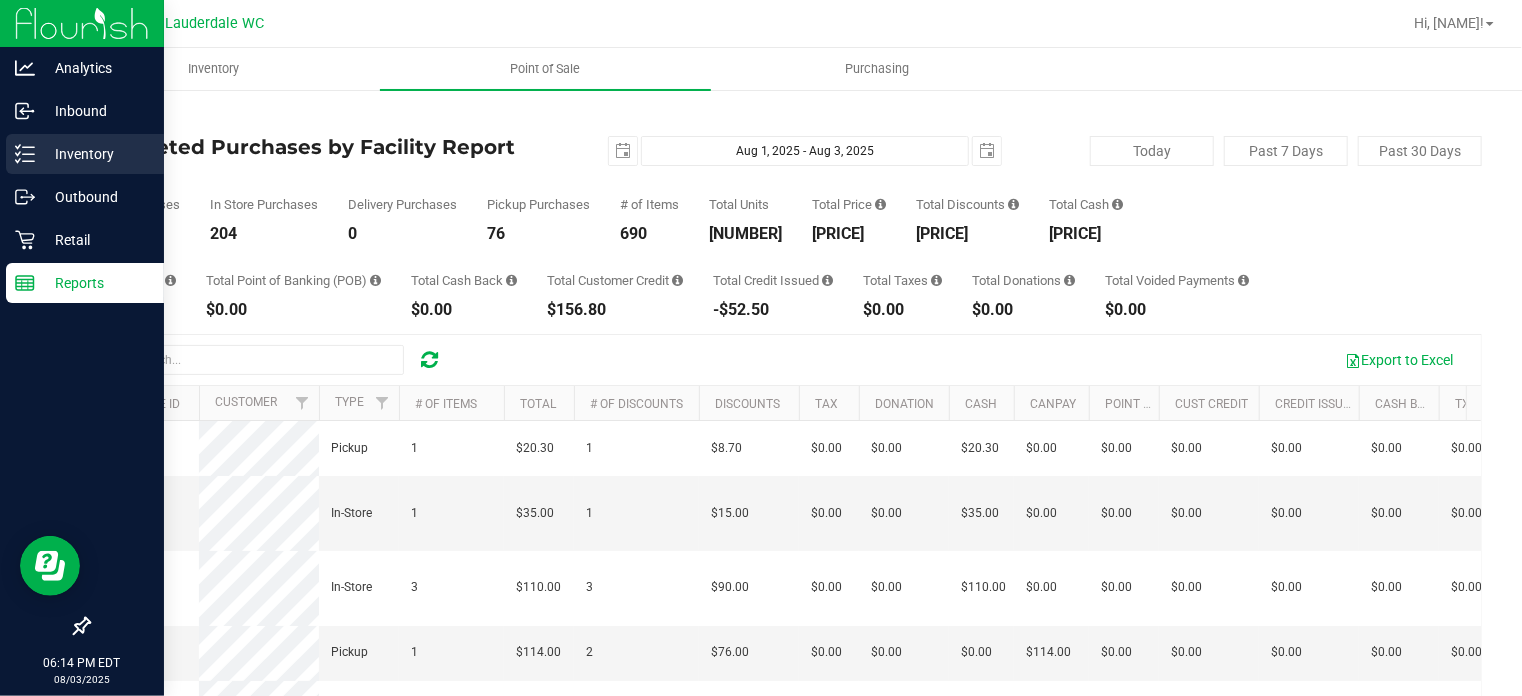 click on "Inventory" at bounding box center [95, 154] 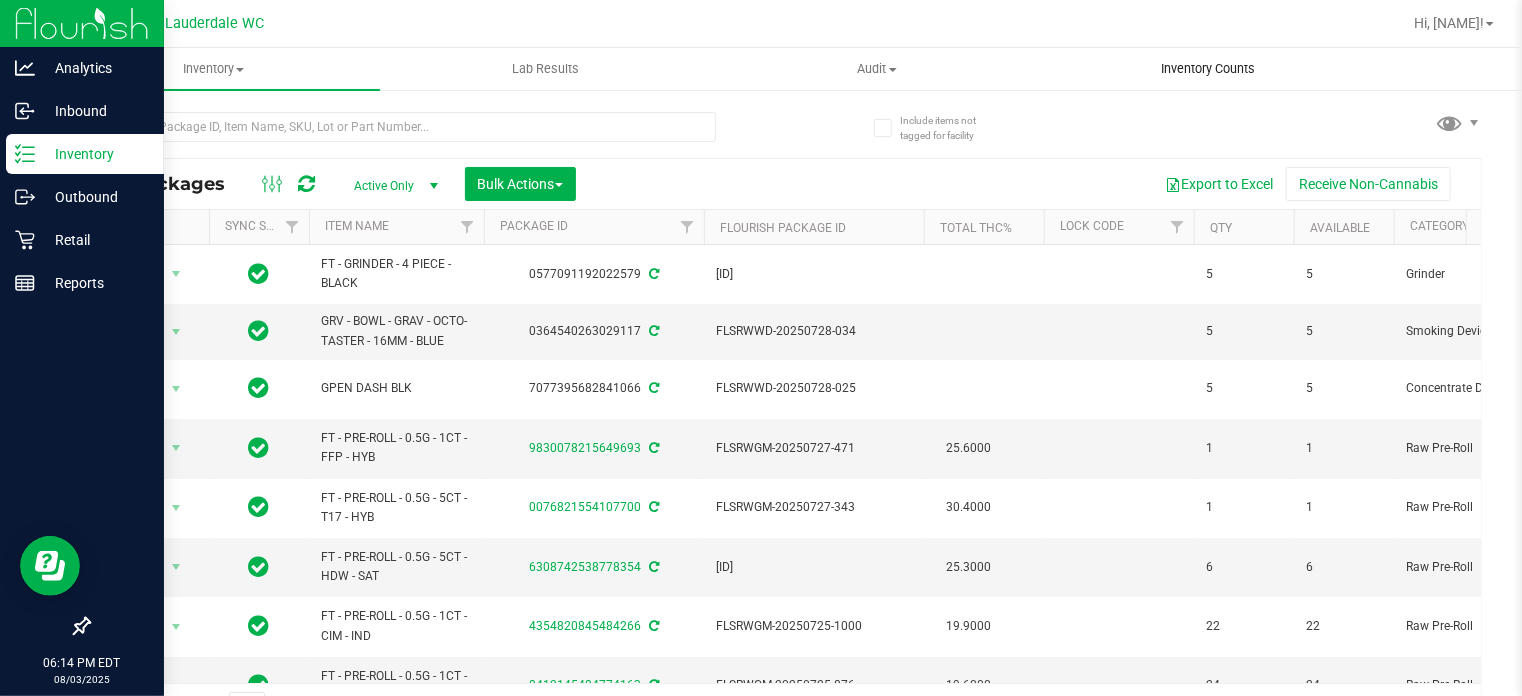 click on "Inventory Counts" at bounding box center [1209, 69] 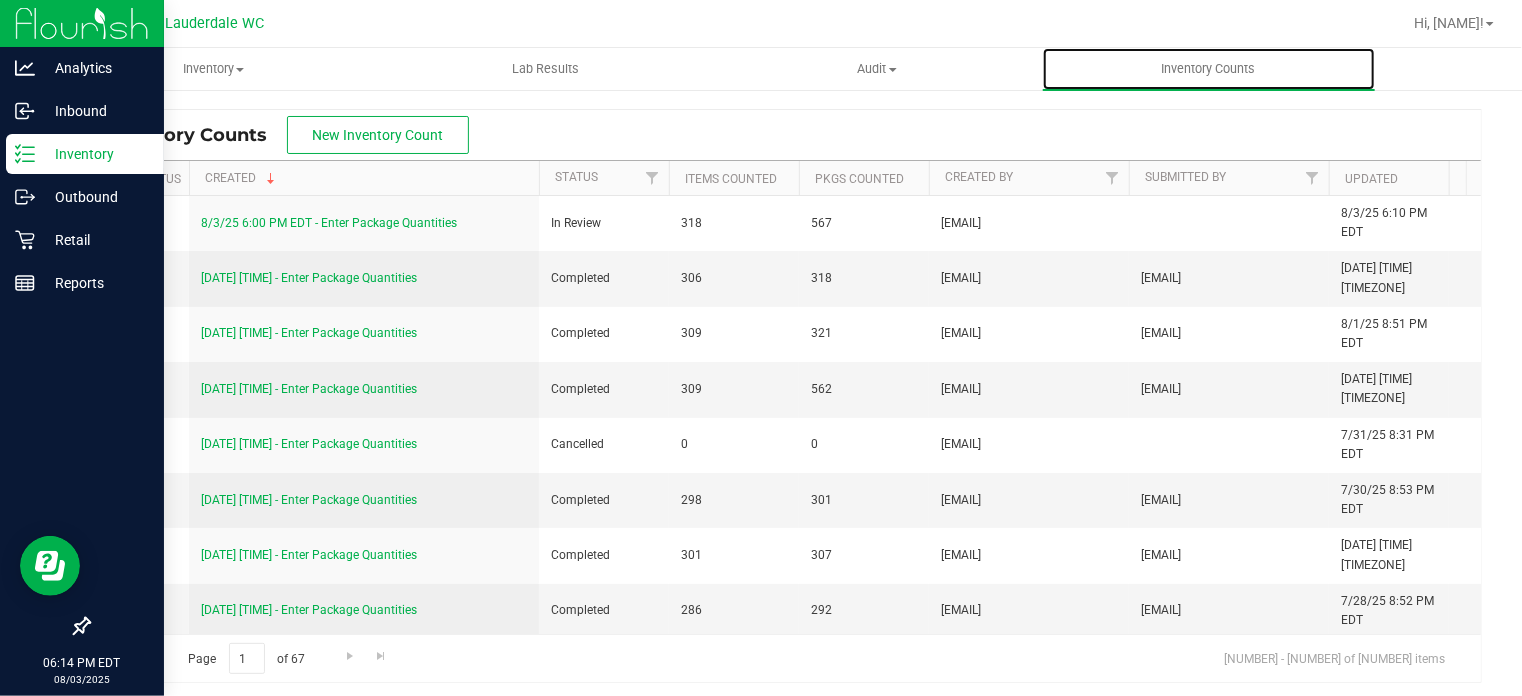 scroll, scrollTop: 0, scrollLeft: 148, axis: horizontal 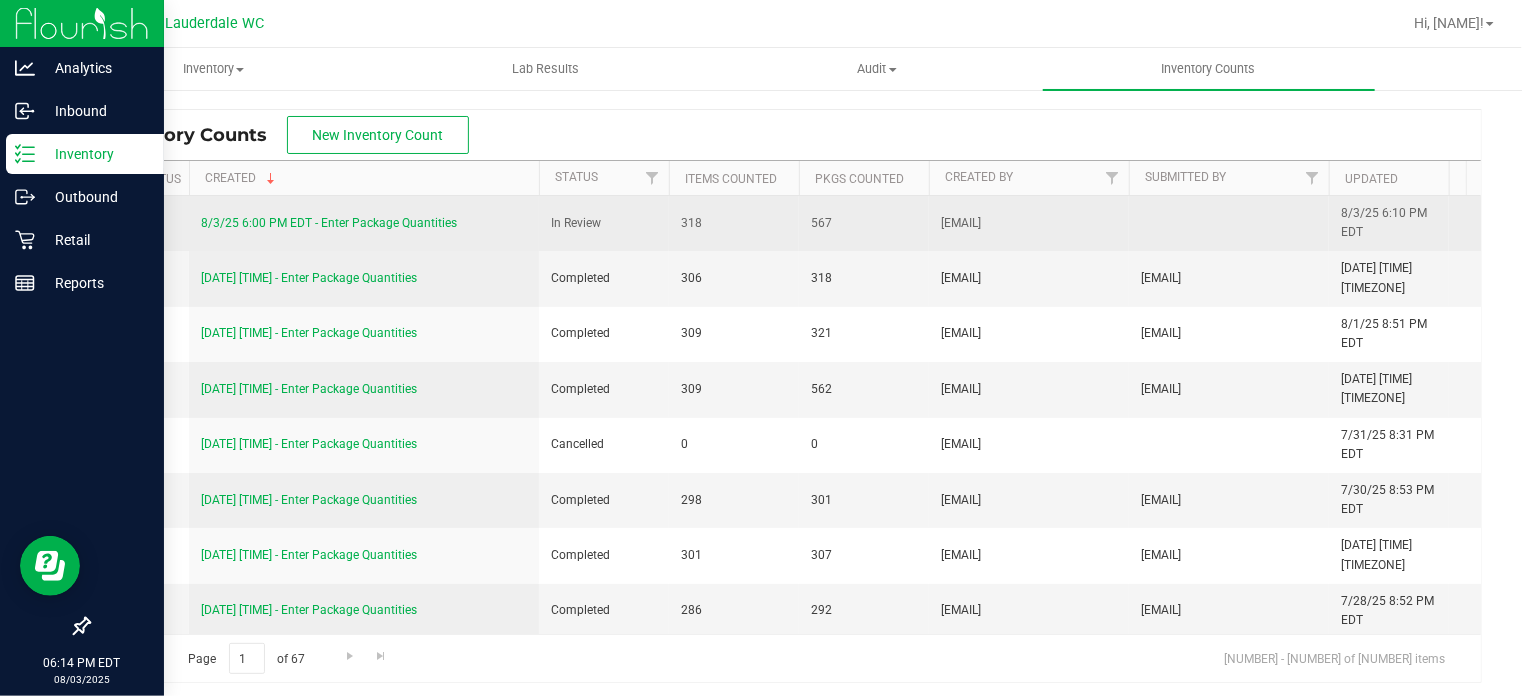 click on "8/3/25 6:00 PM EDT - Enter Package Quantities" at bounding box center (364, 223) 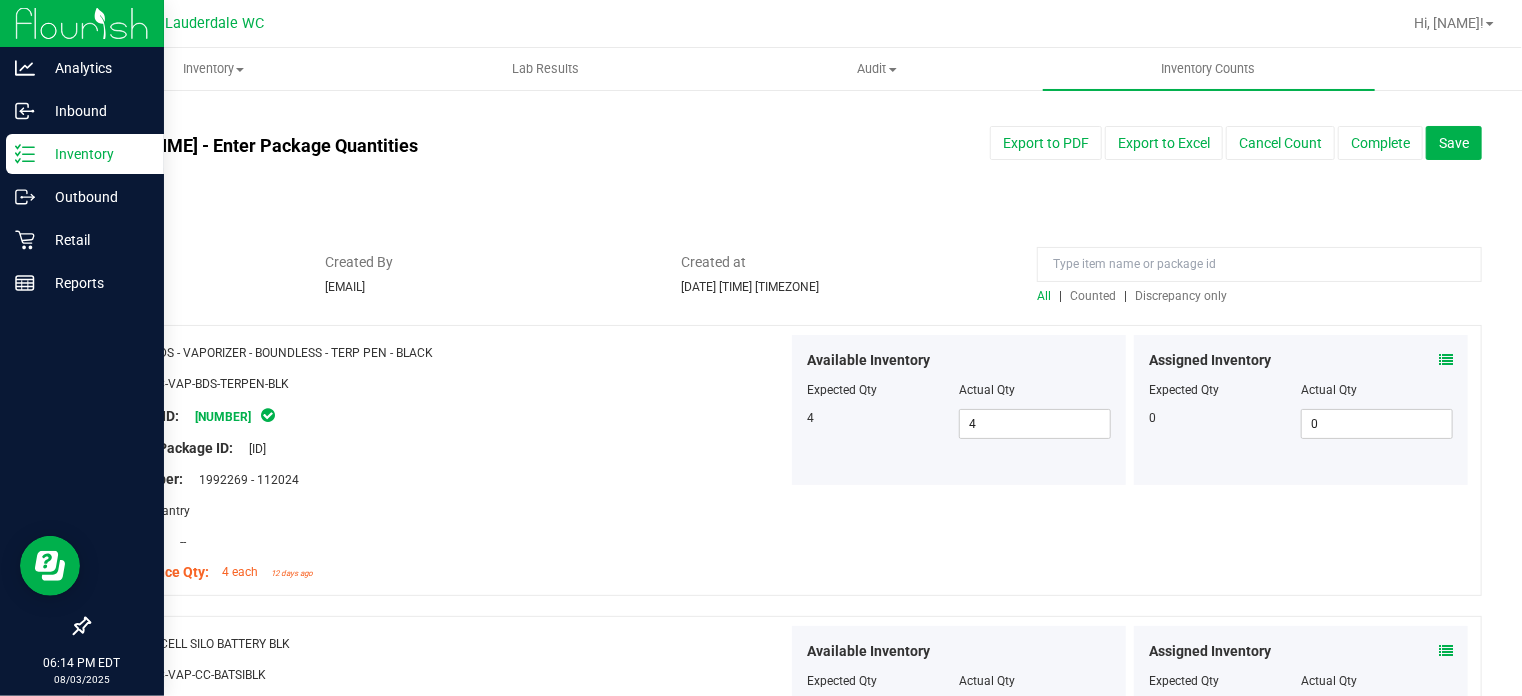 click on "Discrepancy only" at bounding box center (1181, 296) 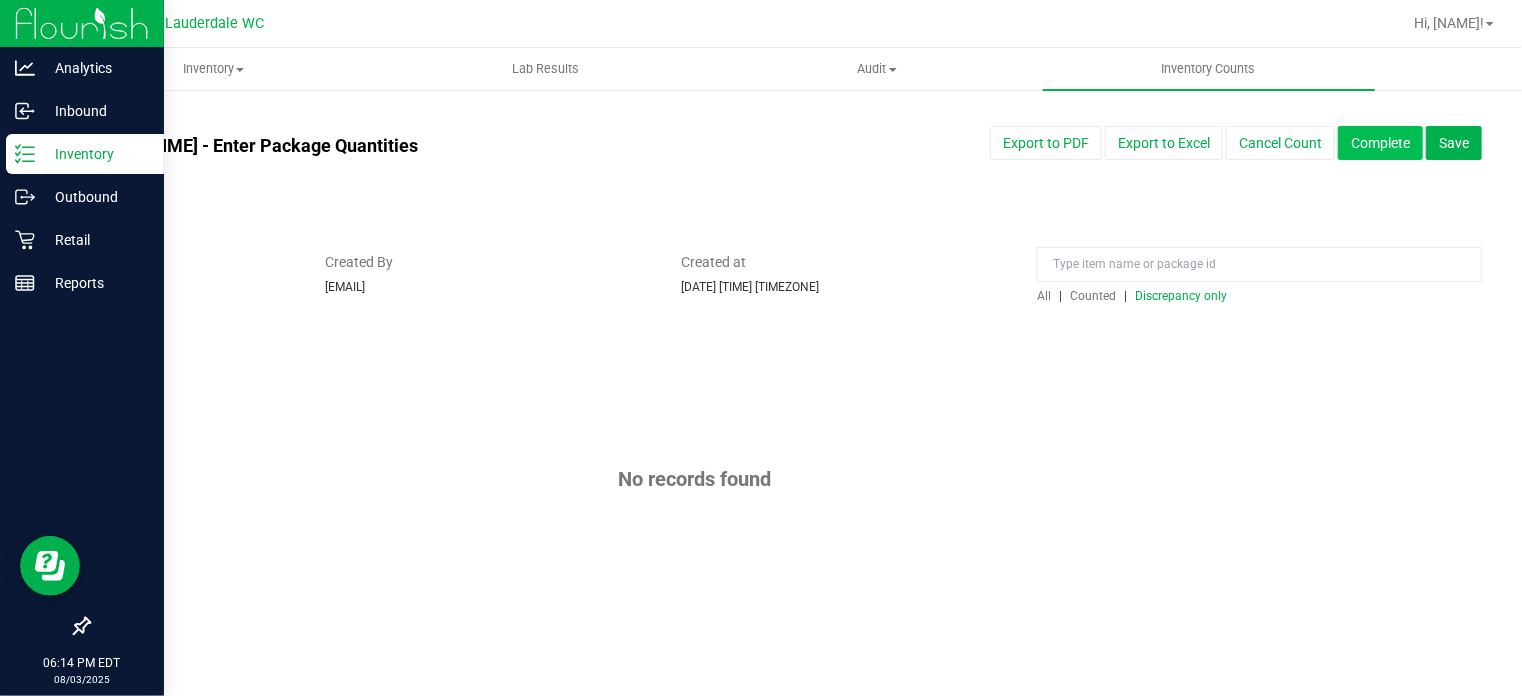 click on "Complete" at bounding box center [1380, 143] 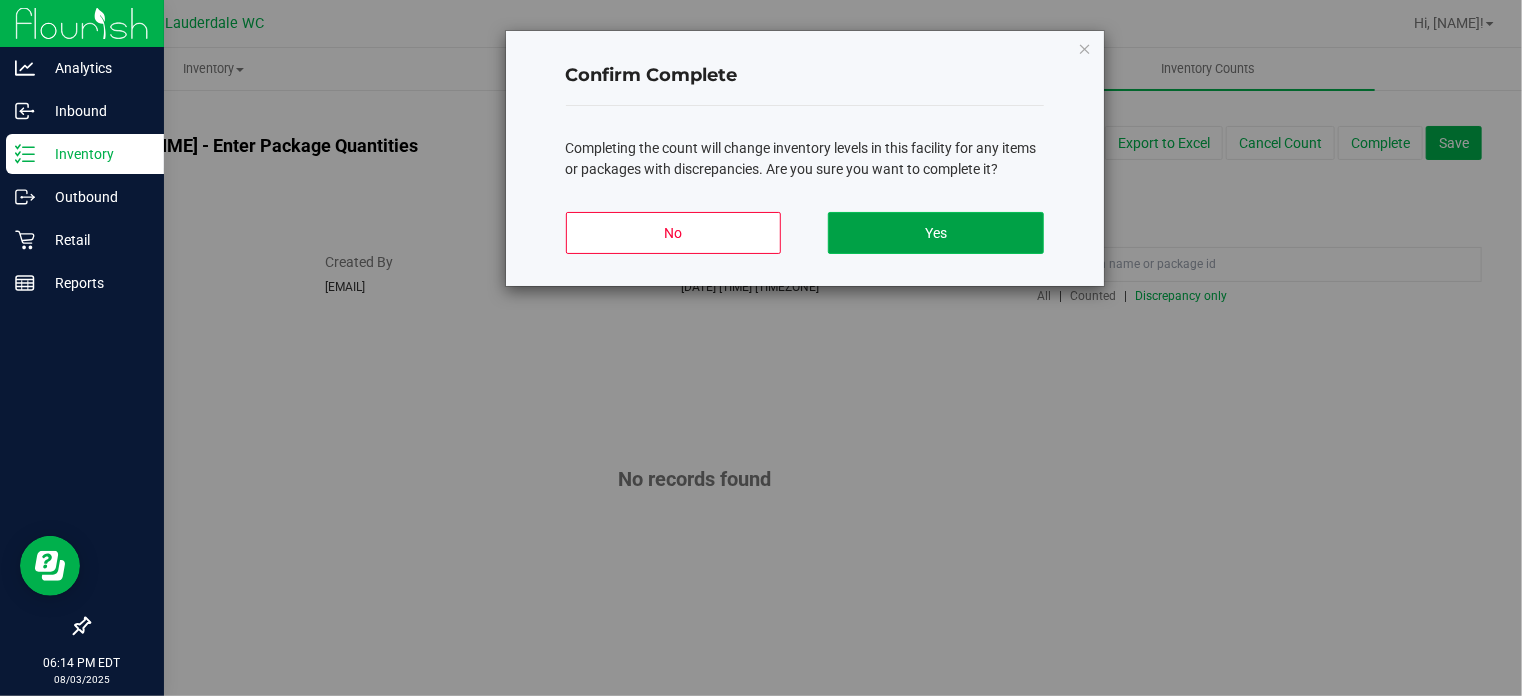 click on "Yes" at bounding box center [935, 233] 